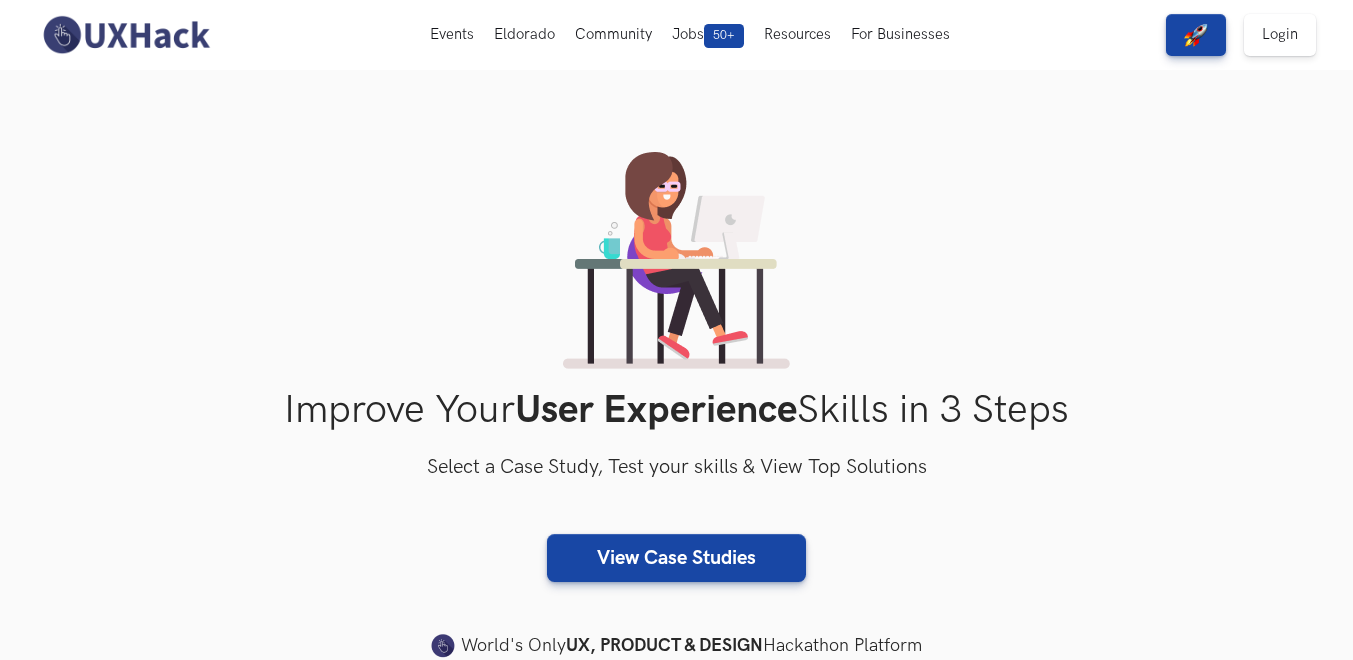 scroll, scrollTop: 0, scrollLeft: 0, axis: both 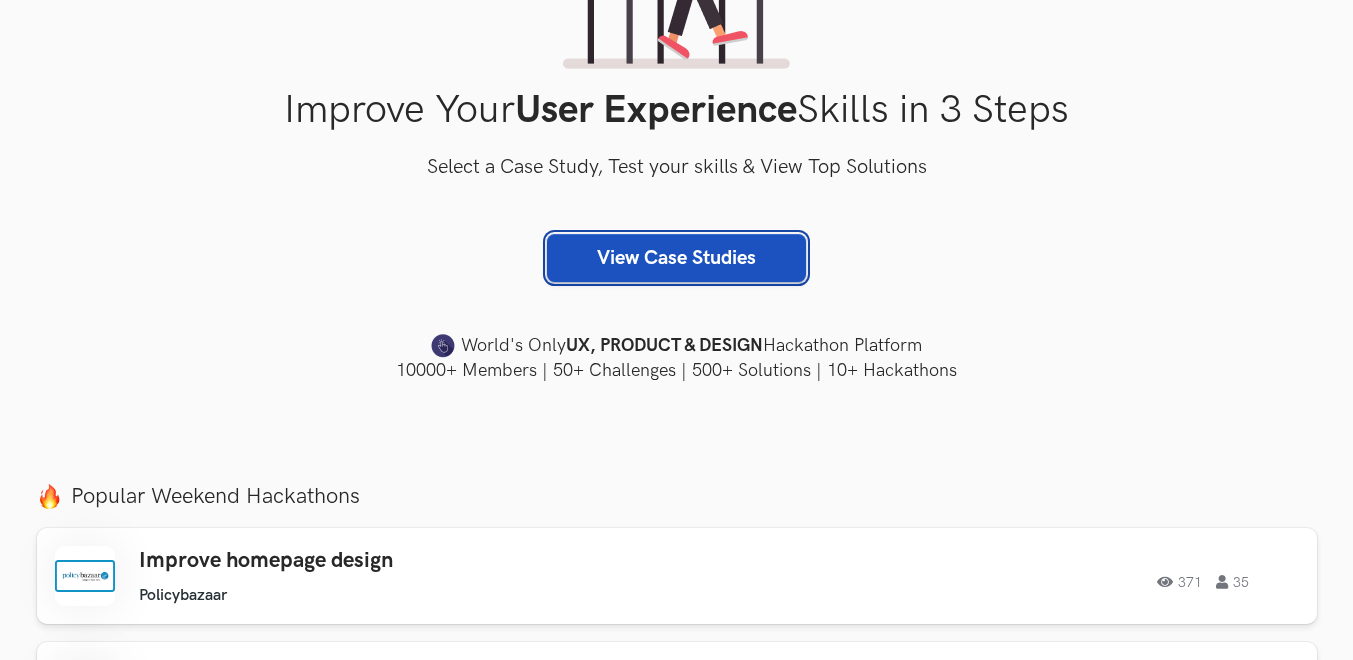 click on "View Case Studies" at bounding box center (676, 258) 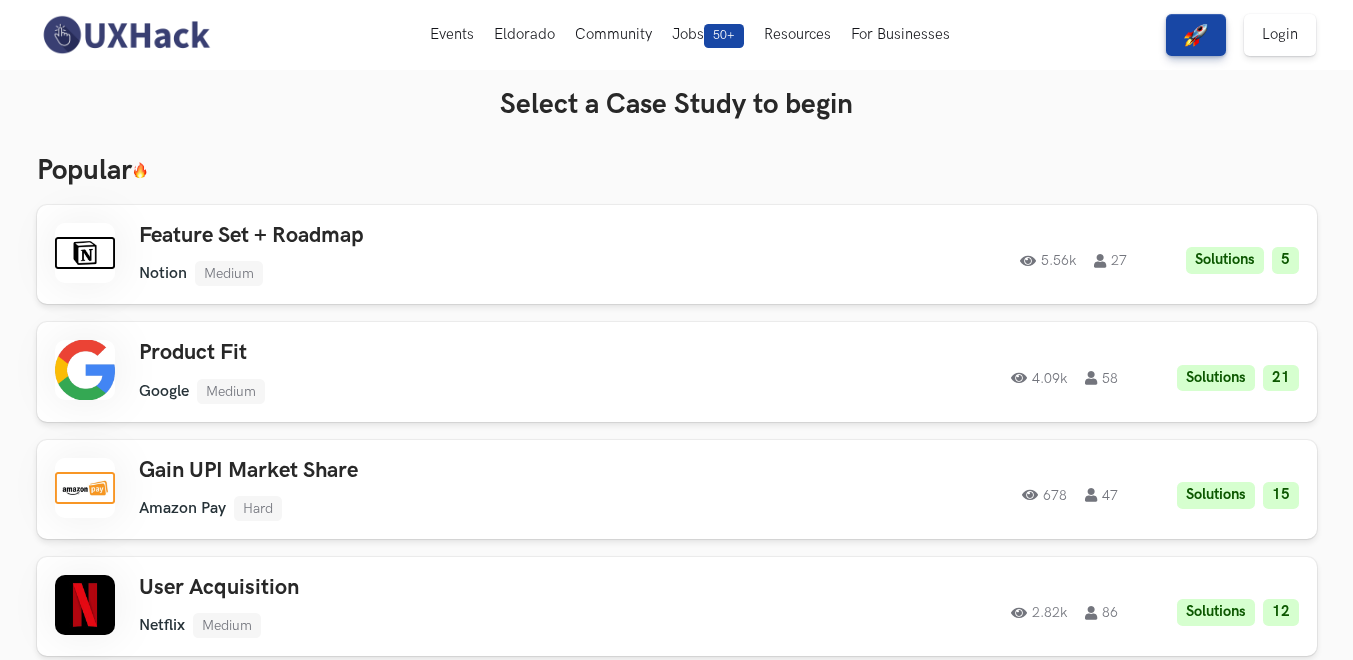 scroll, scrollTop: 0, scrollLeft: 0, axis: both 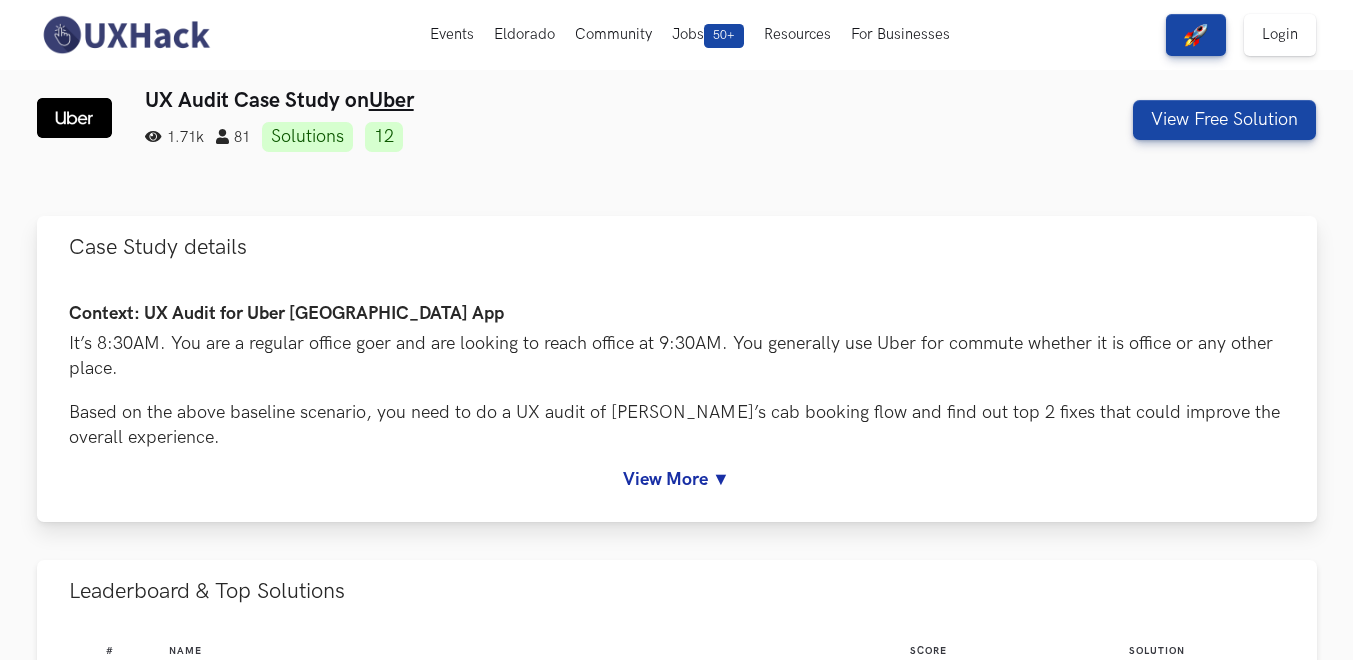 click on "View More ▼" at bounding box center [677, 479] 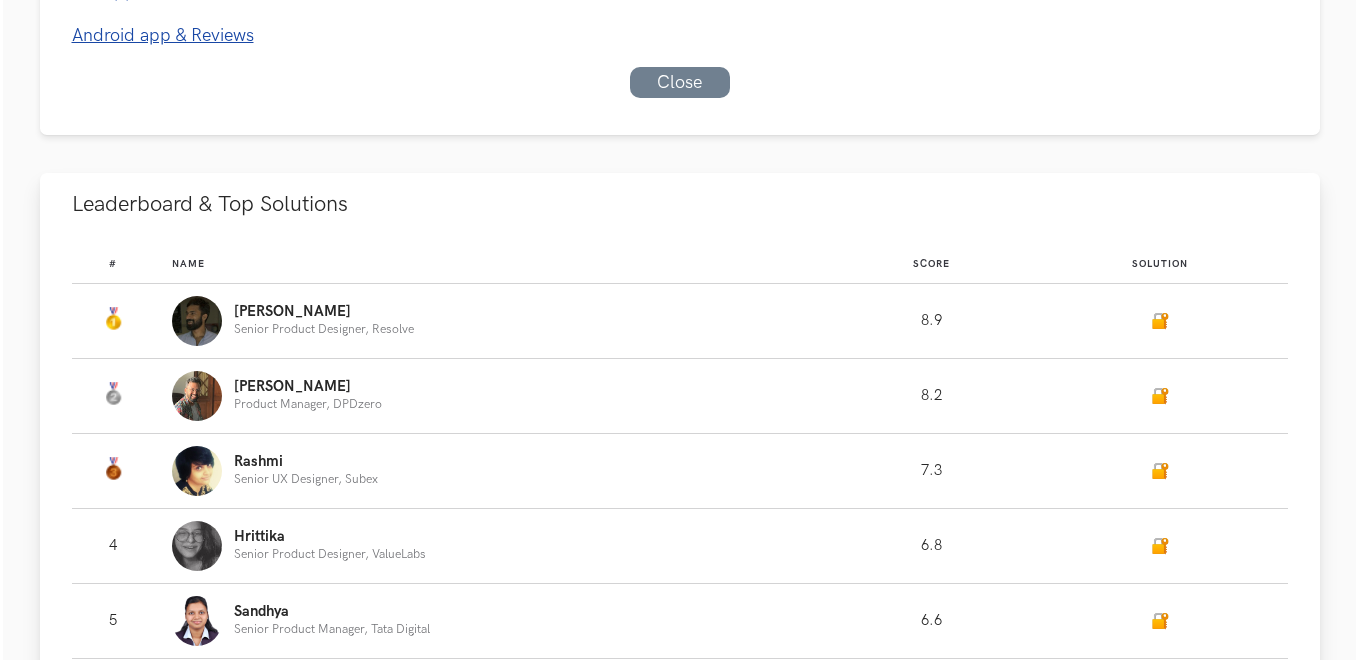 scroll, scrollTop: 1500, scrollLeft: 0, axis: vertical 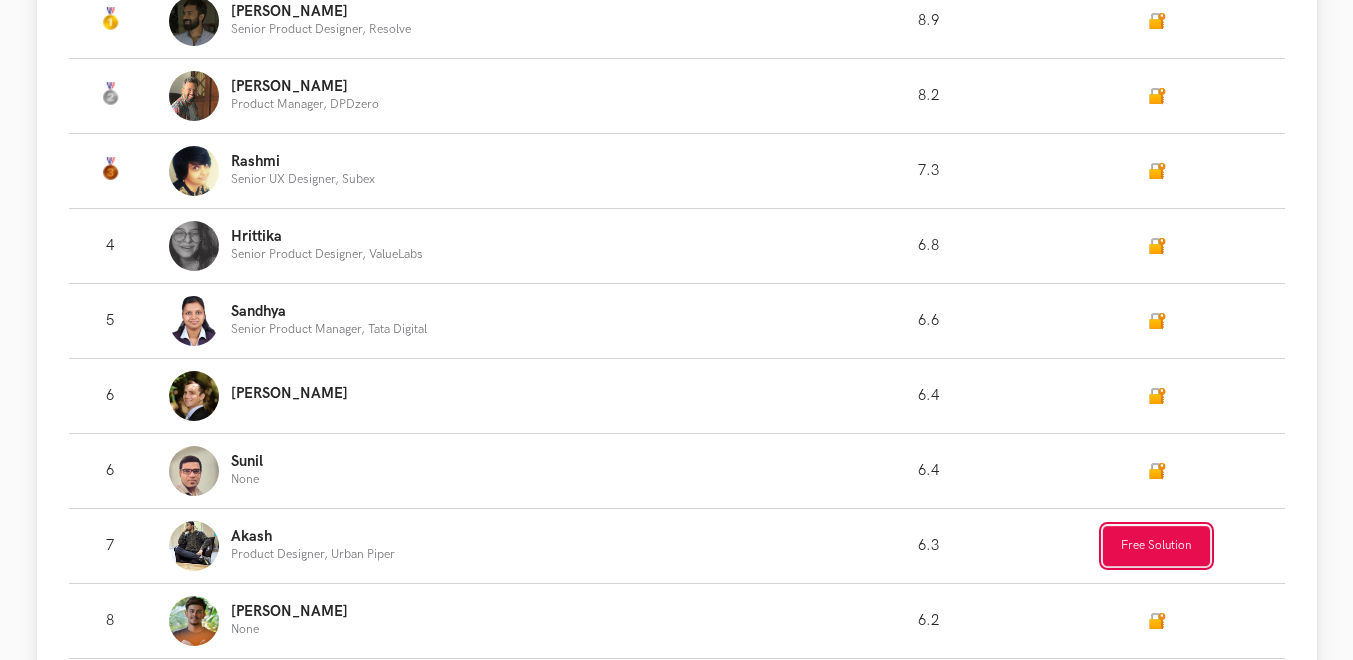 click on "Free Solution" at bounding box center [1156, 546] 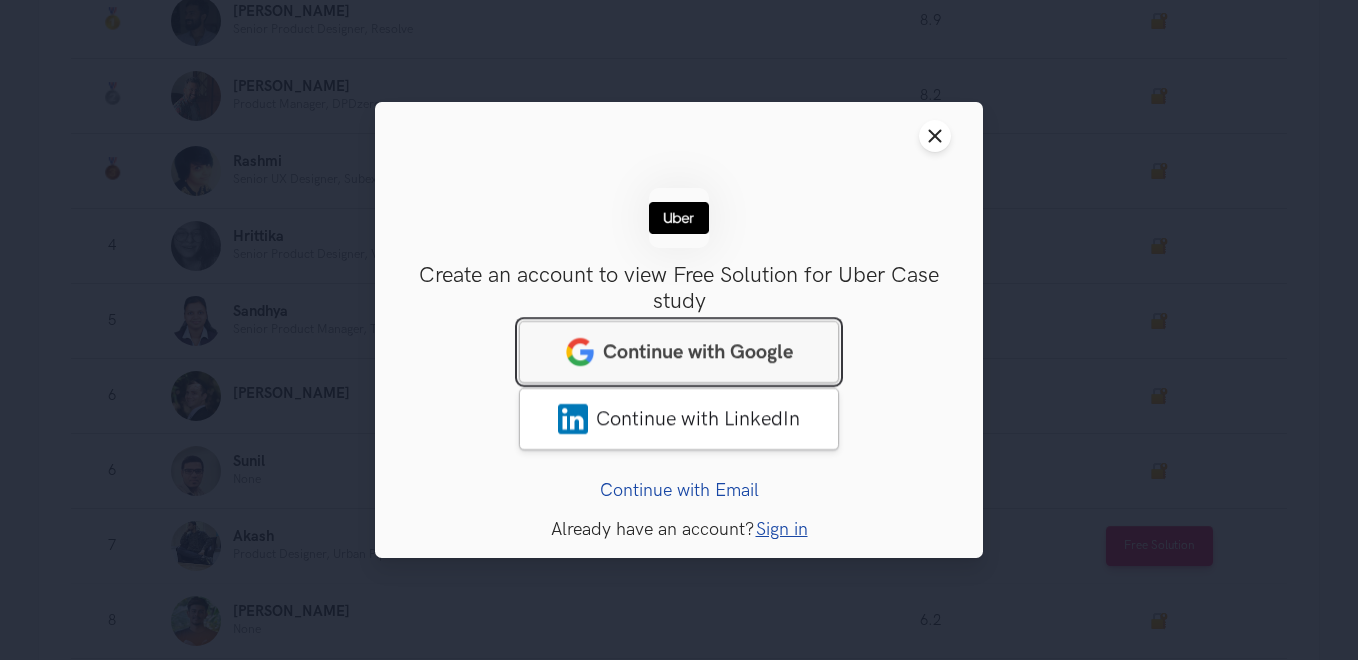 click on "Continue with Google" at bounding box center [698, 352] 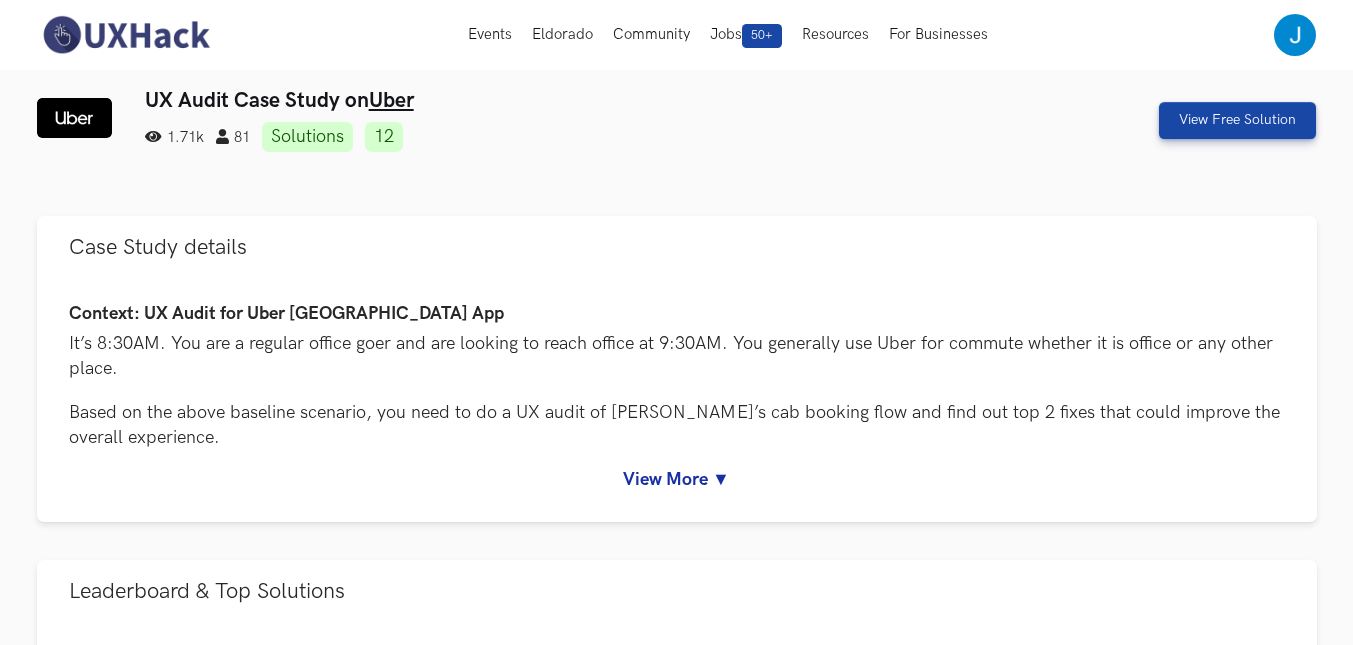 scroll, scrollTop: 0, scrollLeft: 0, axis: both 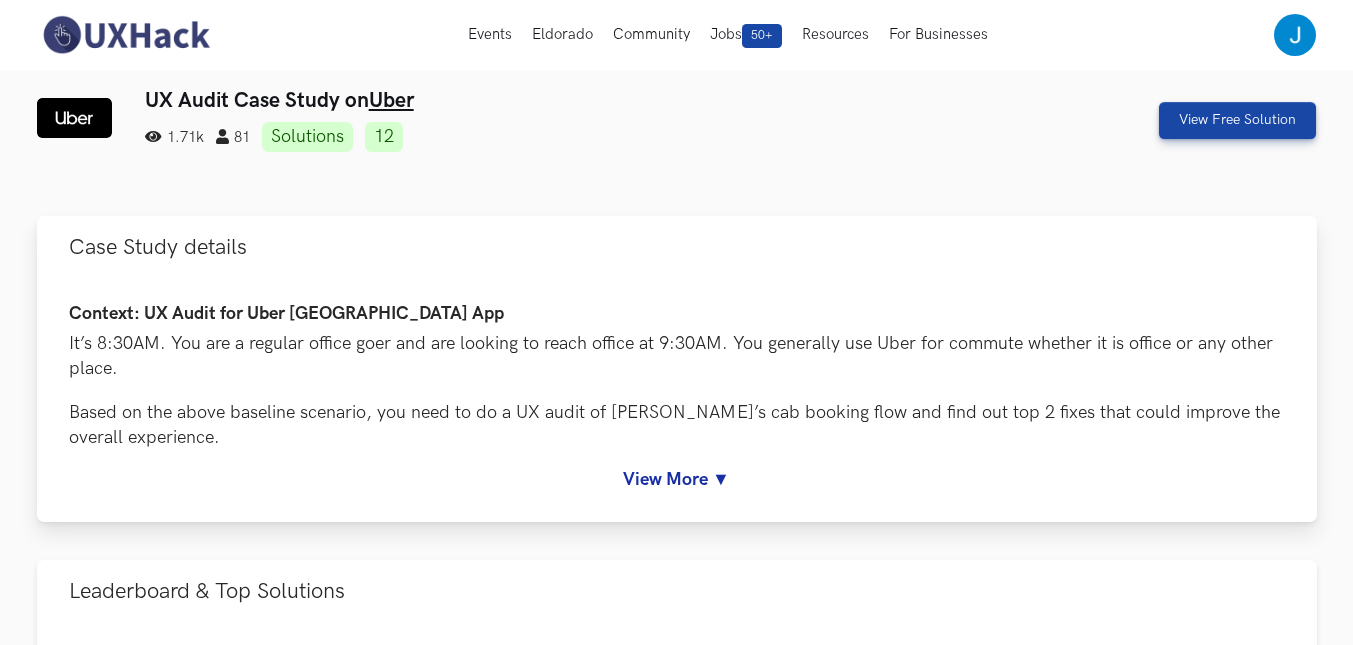 click on "View More ▼" at bounding box center (677, 479) 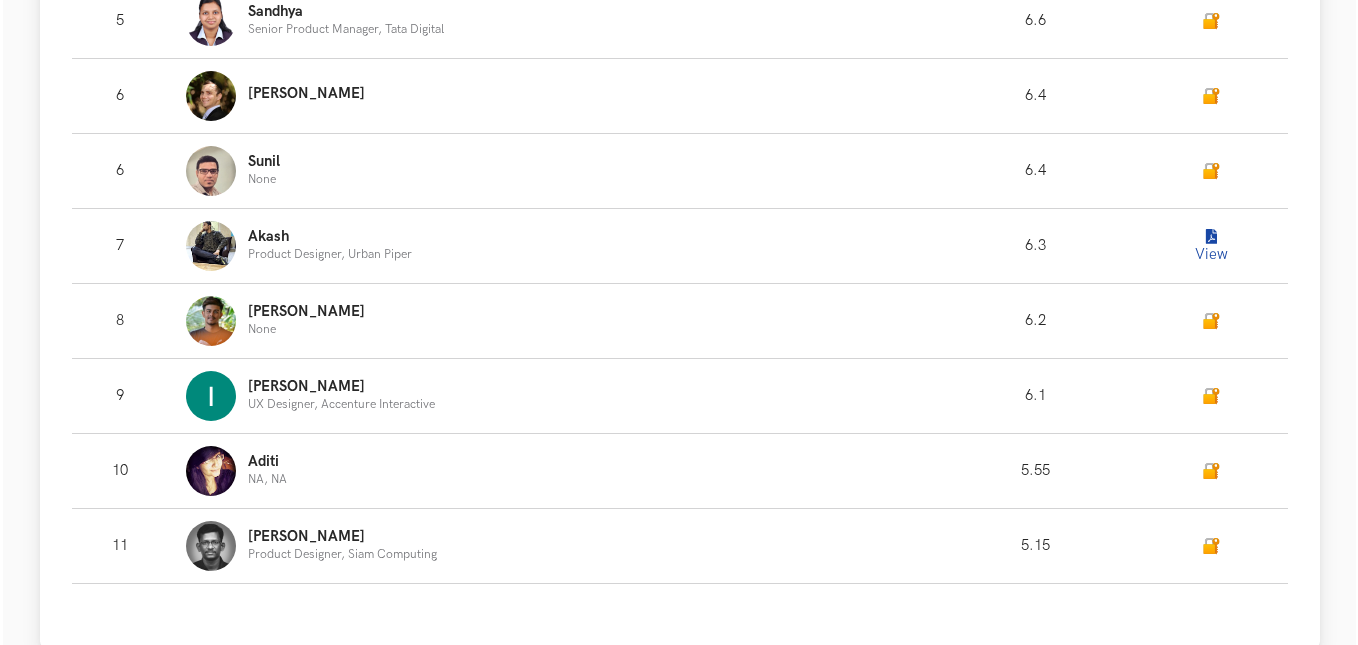 scroll, scrollTop: 1600, scrollLeft: 0, axis: vertical 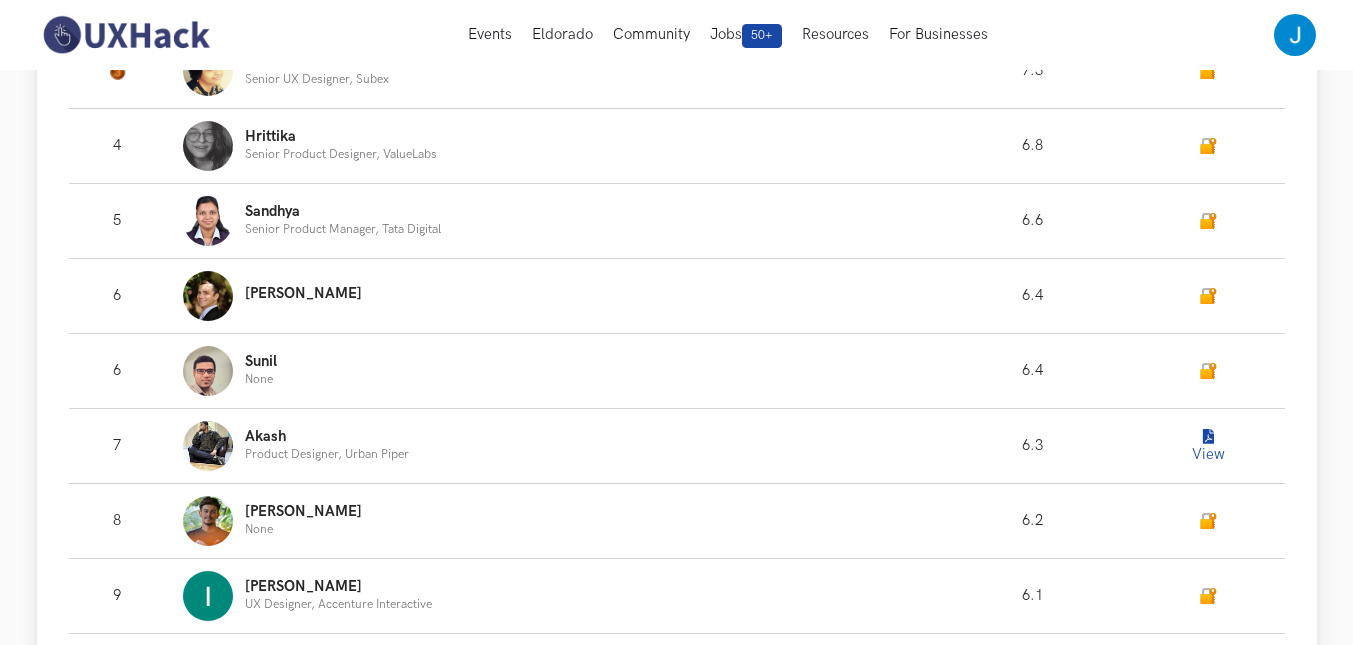 click at bounding box center [1208, 437] 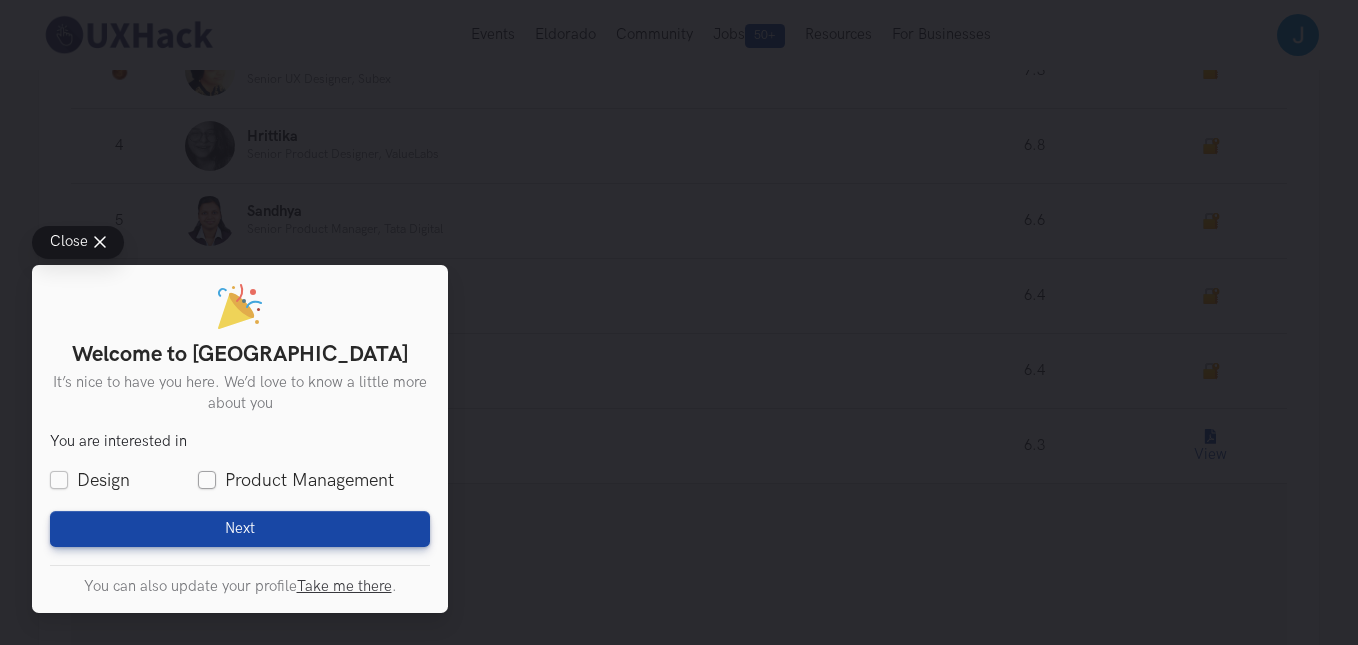 click on "Product Management" at bounding box center [296, 480] 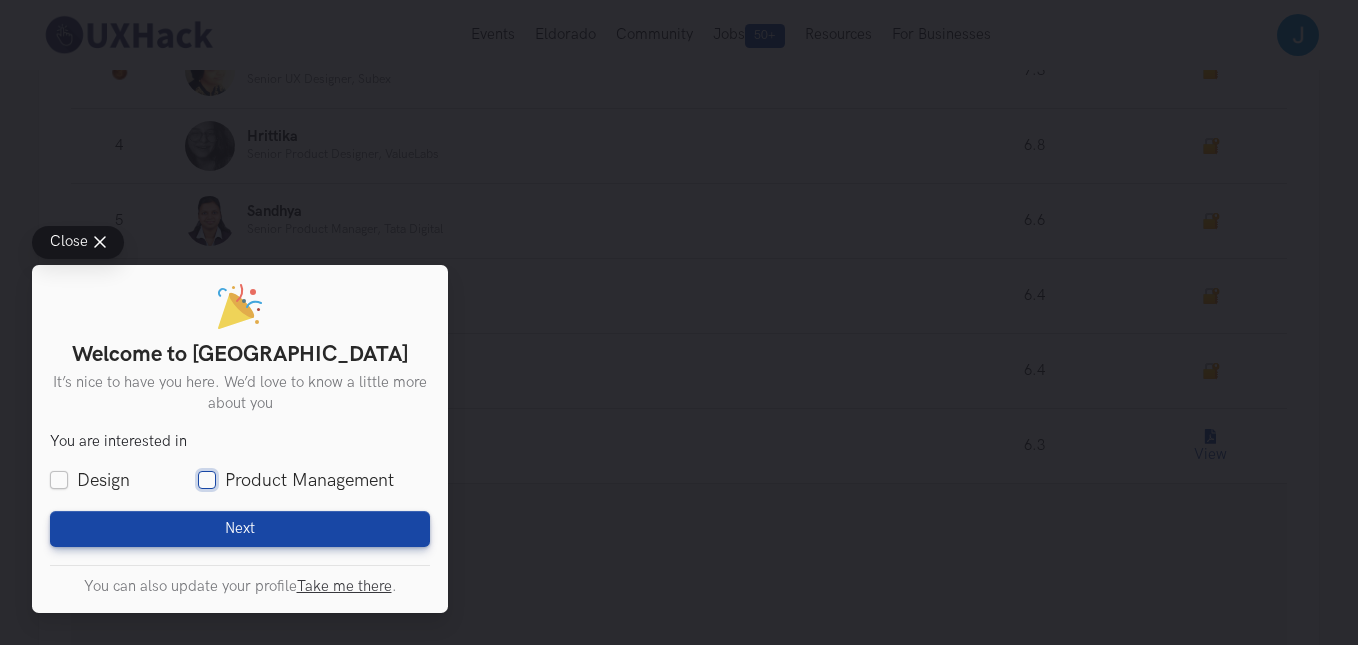 click on "Product Management" at bounding box center [207, 481] 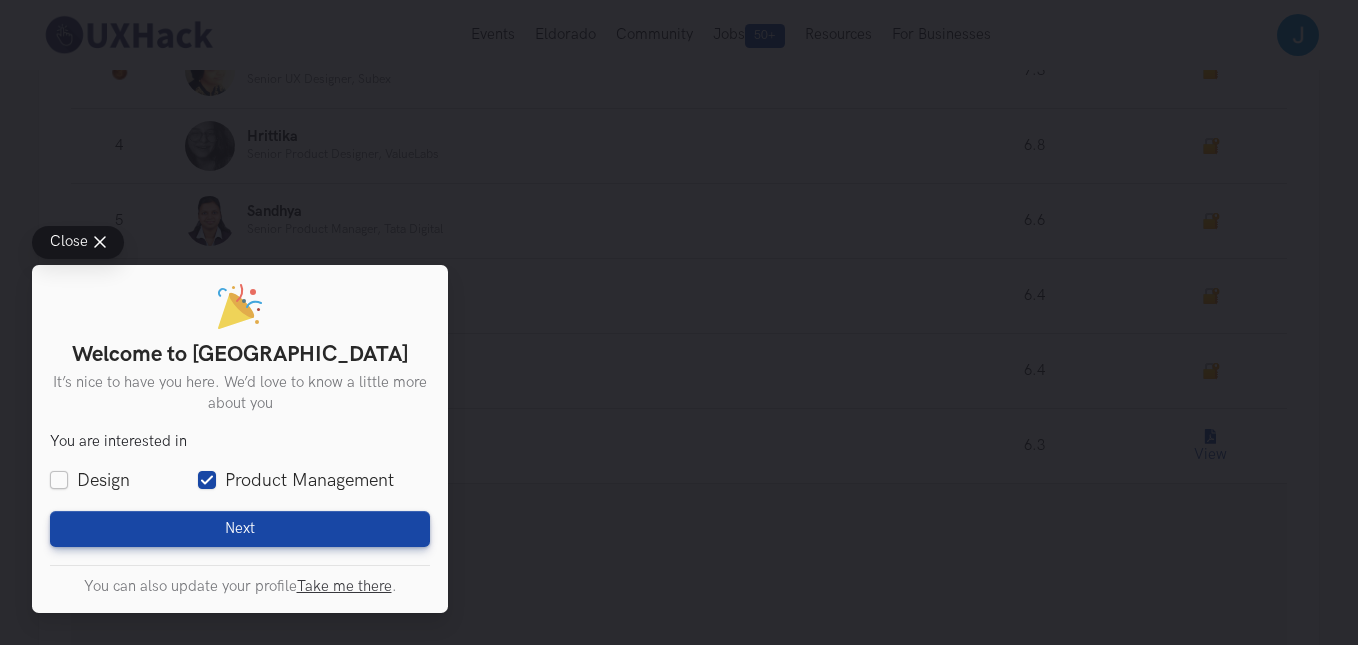 drag, startPoint x: 59, startPoint y: 480, endPoint x: 91, endPoint y: 503, distance: 39.40812 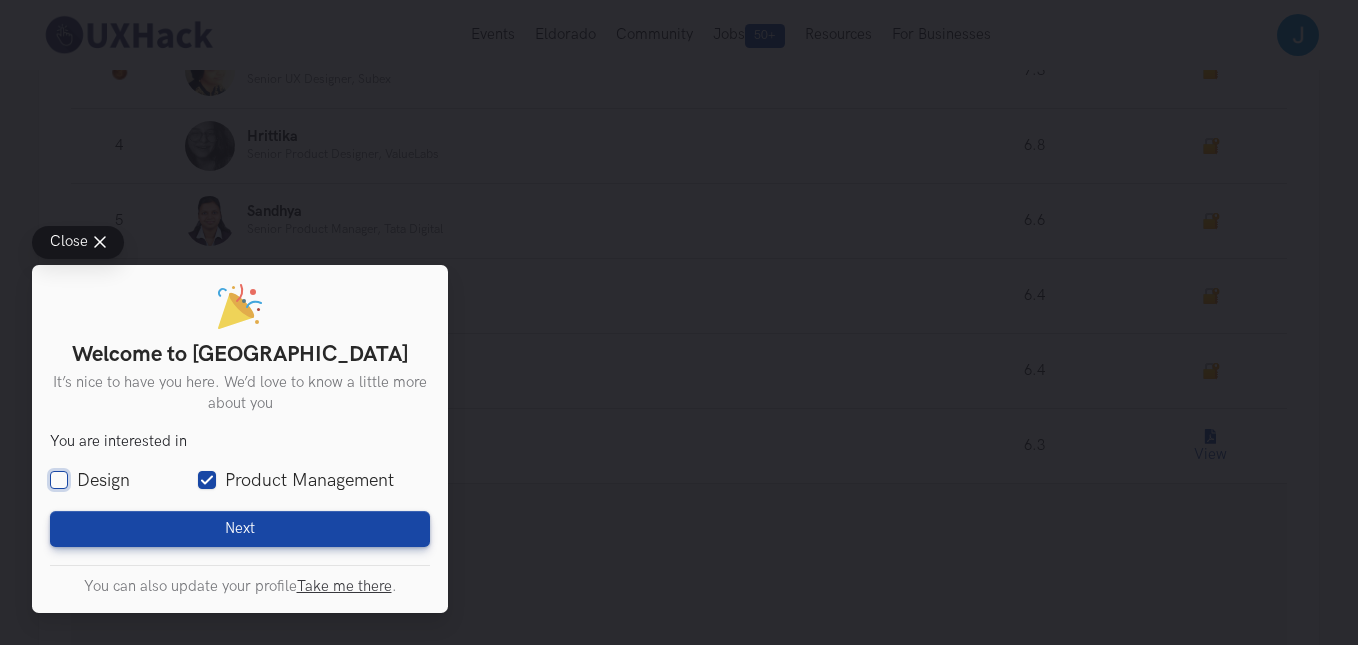 click on "Design" at bounding box center [59, 481] 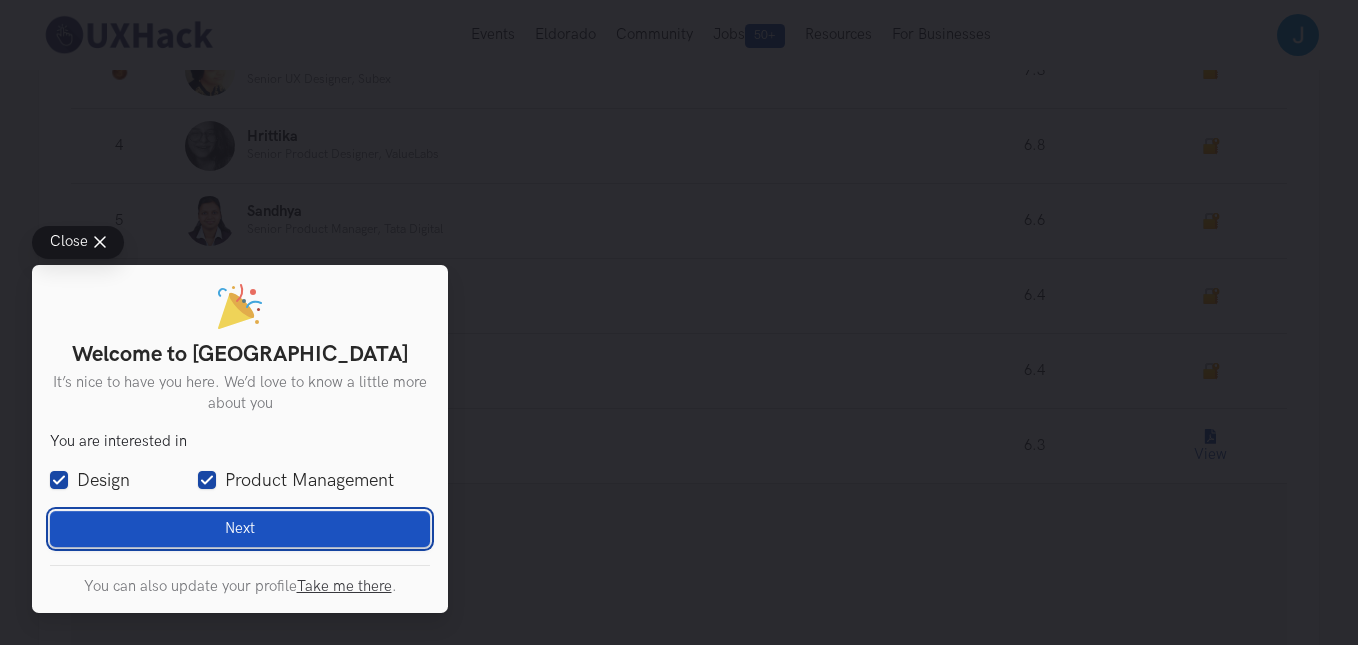 click on "Next   Loading" at bounding box center (240, 529) 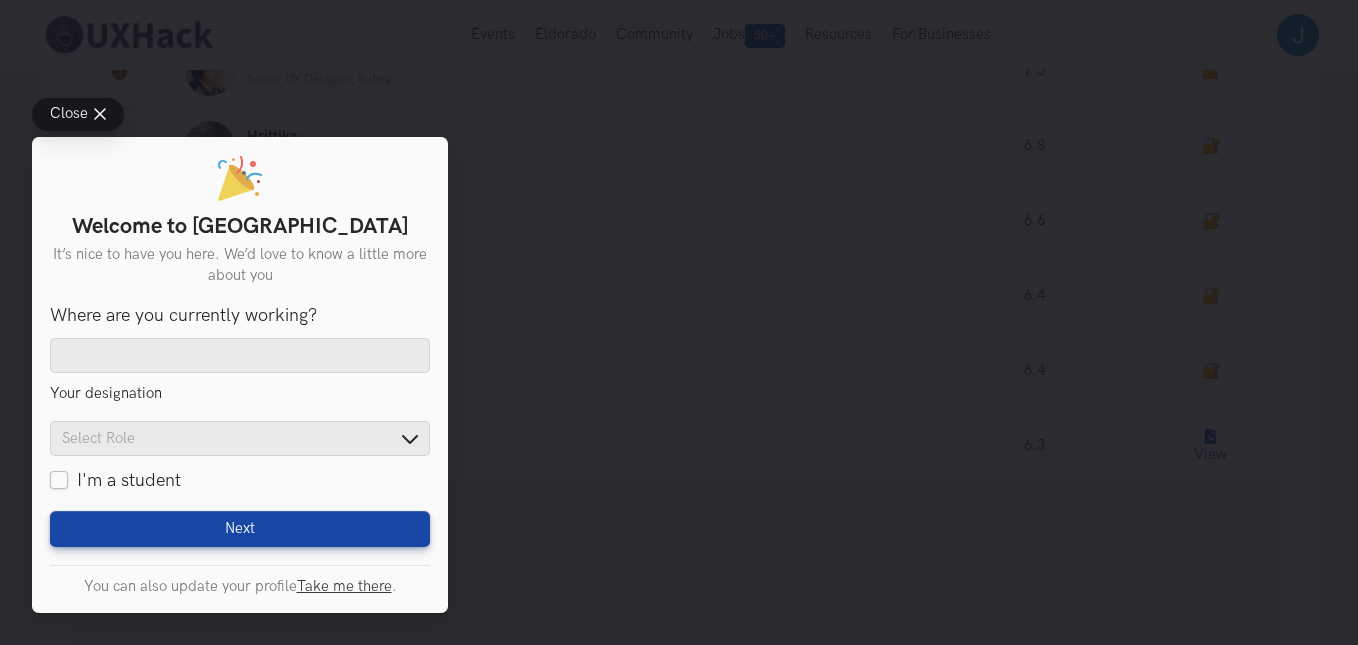 click on "Where are you currently working? Your designation Product Designer Senior UX Designer UX Designer UI UX Designer UX Researcher Associate Product Manager Product Manager Senior Product Manager Others Open selection Reset selection 0  results found. I'm a student" at bounding box center (240, 399) 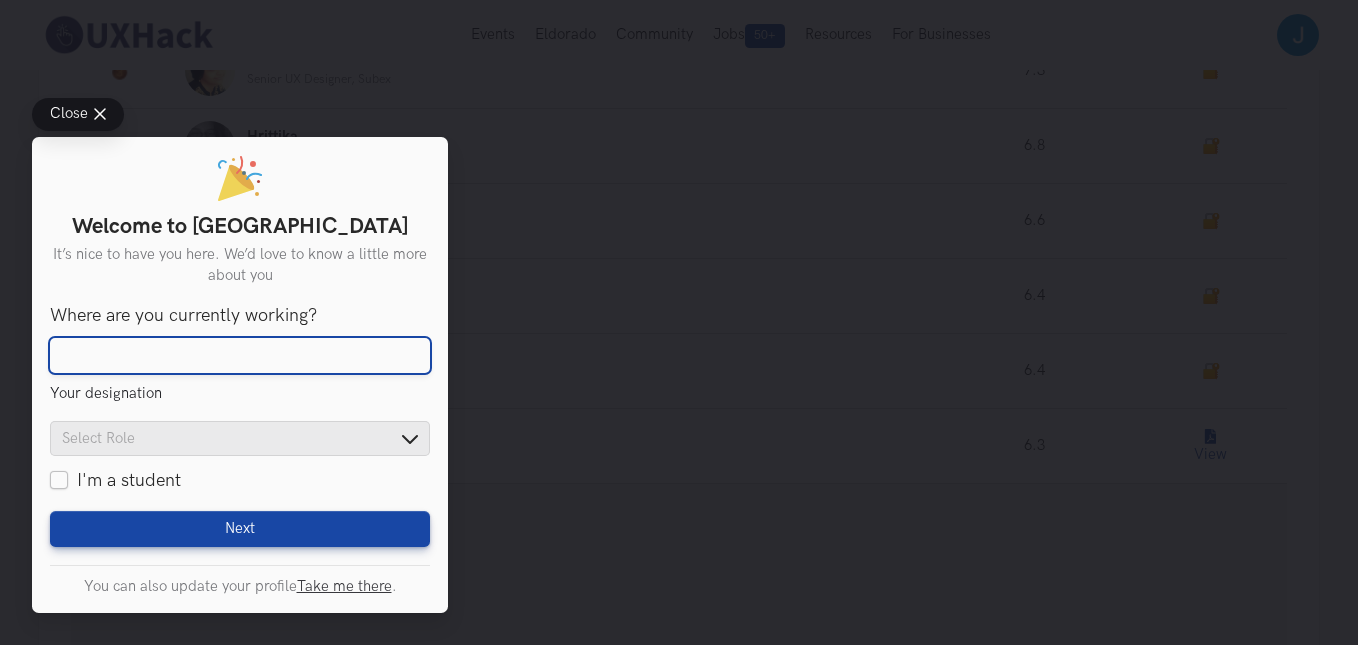 click on "Where are you currently working?" at bounding box center (240, 356) 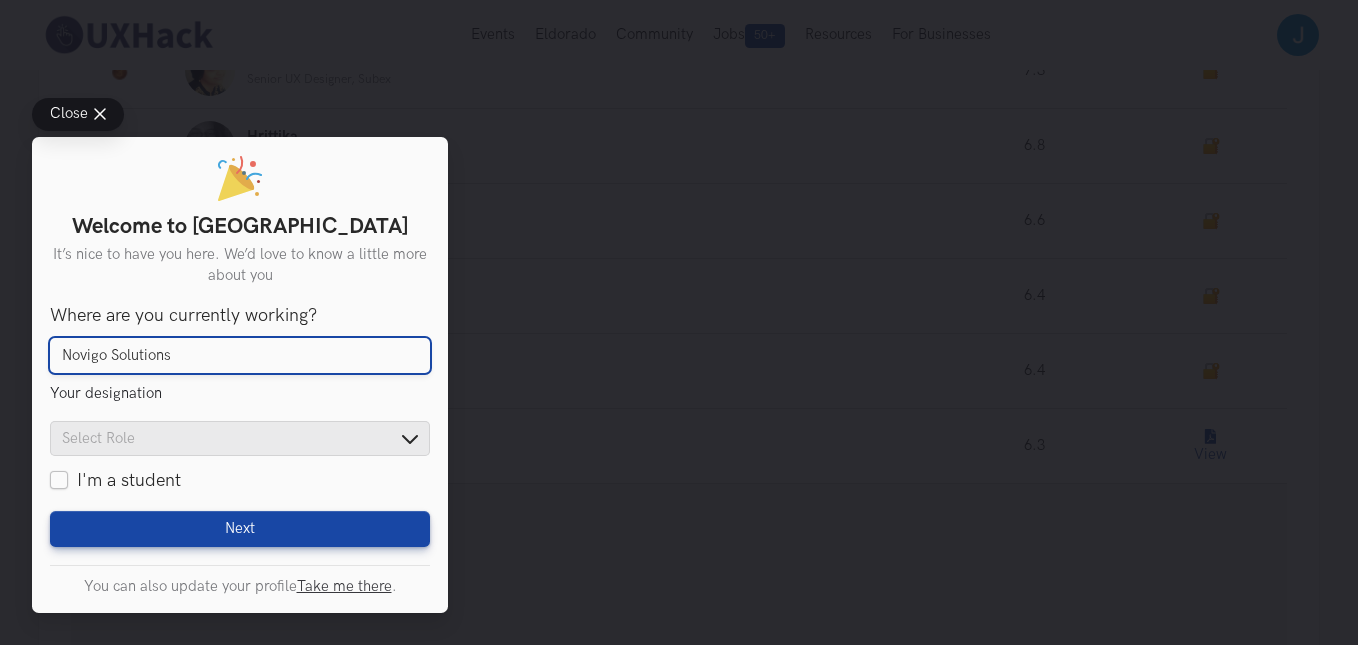 type on "Novigo Solutions" 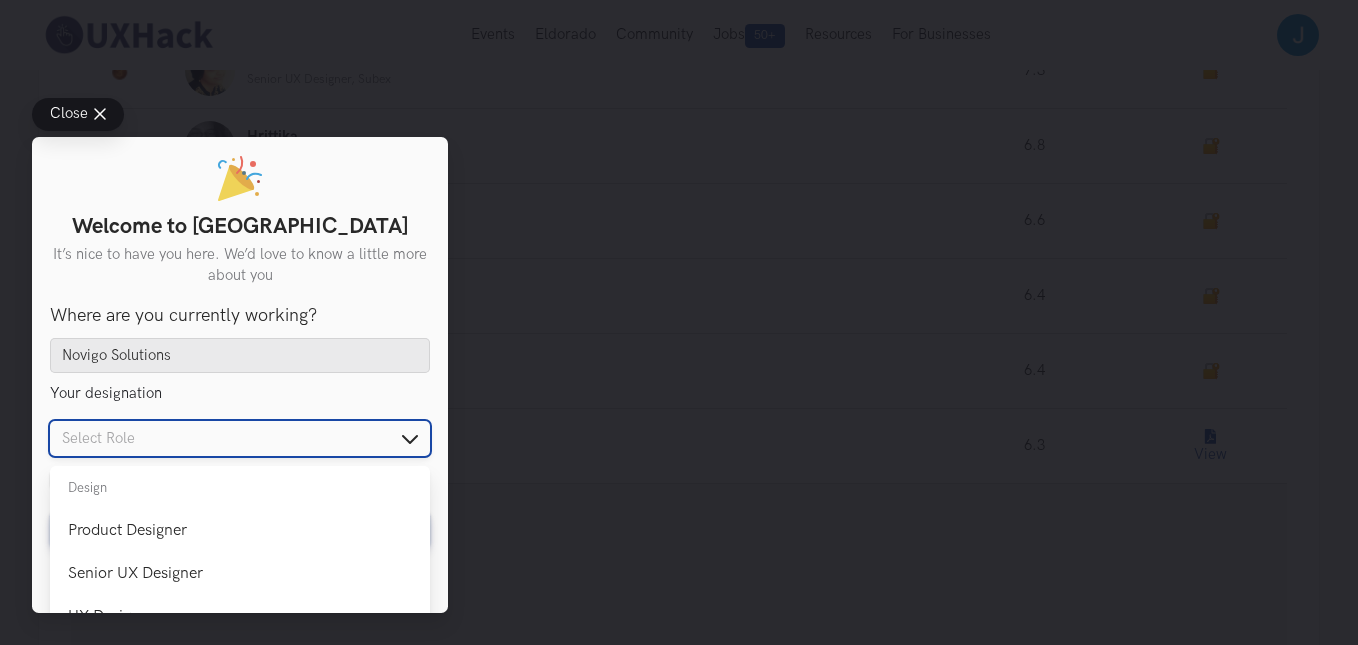 click at bounding box center [240, 438] 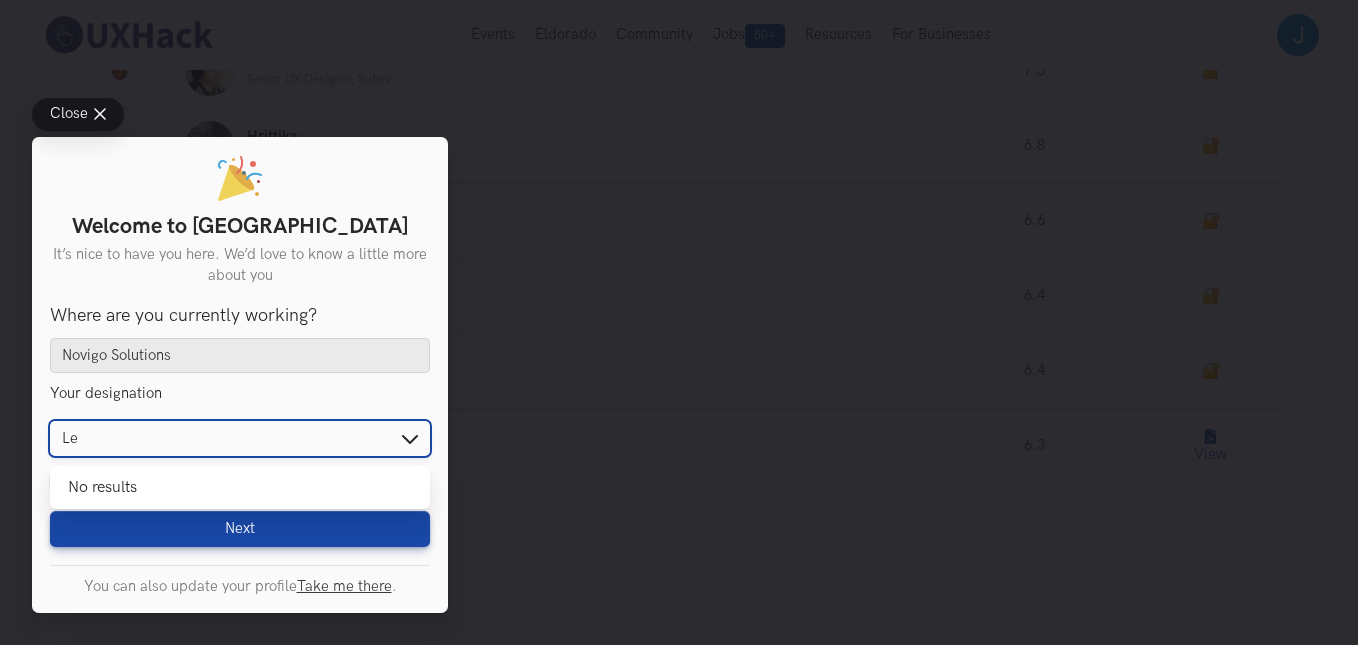 type on "L" 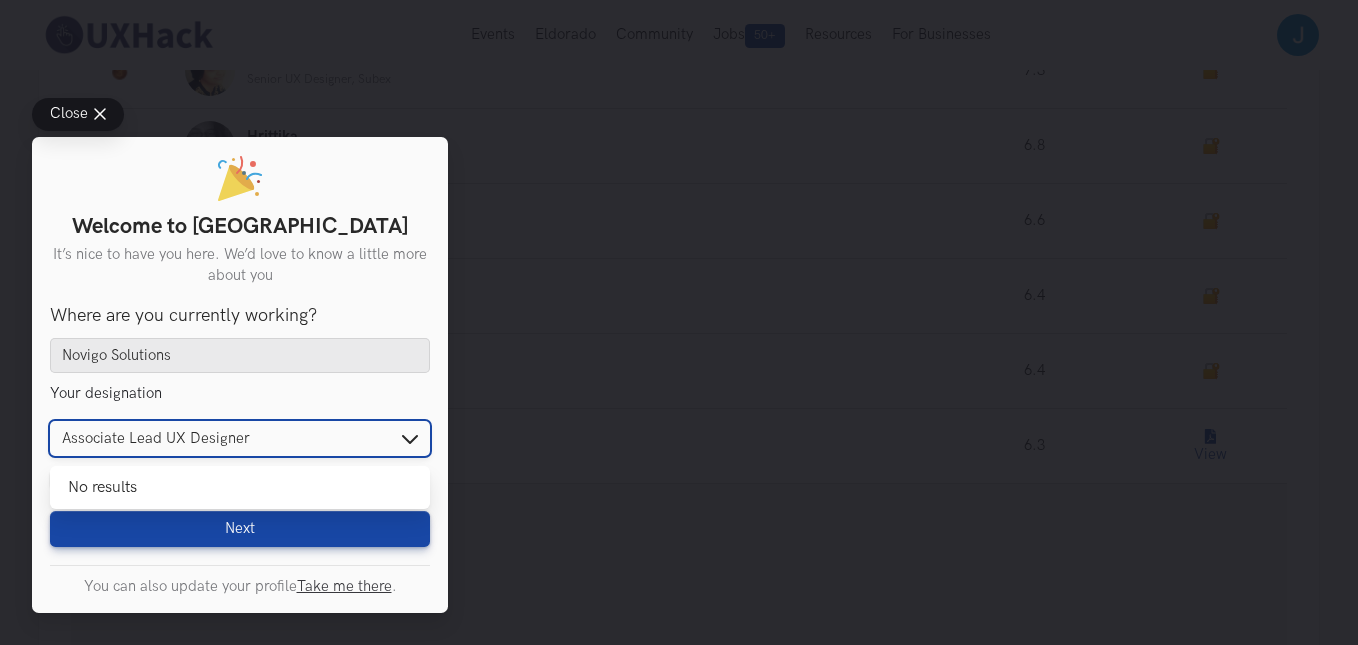 type on "Associate Lead UX Designer" 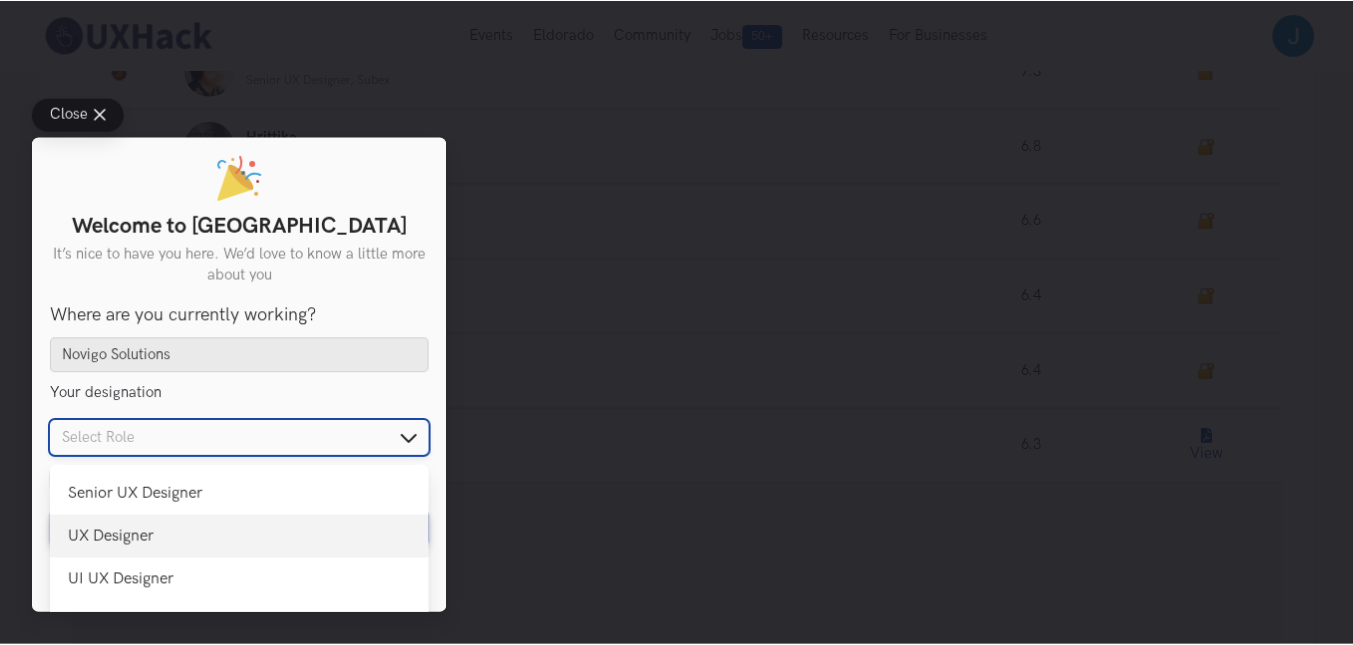 scroll, scrollTop: 0, scrollLeft: 0, axis: both 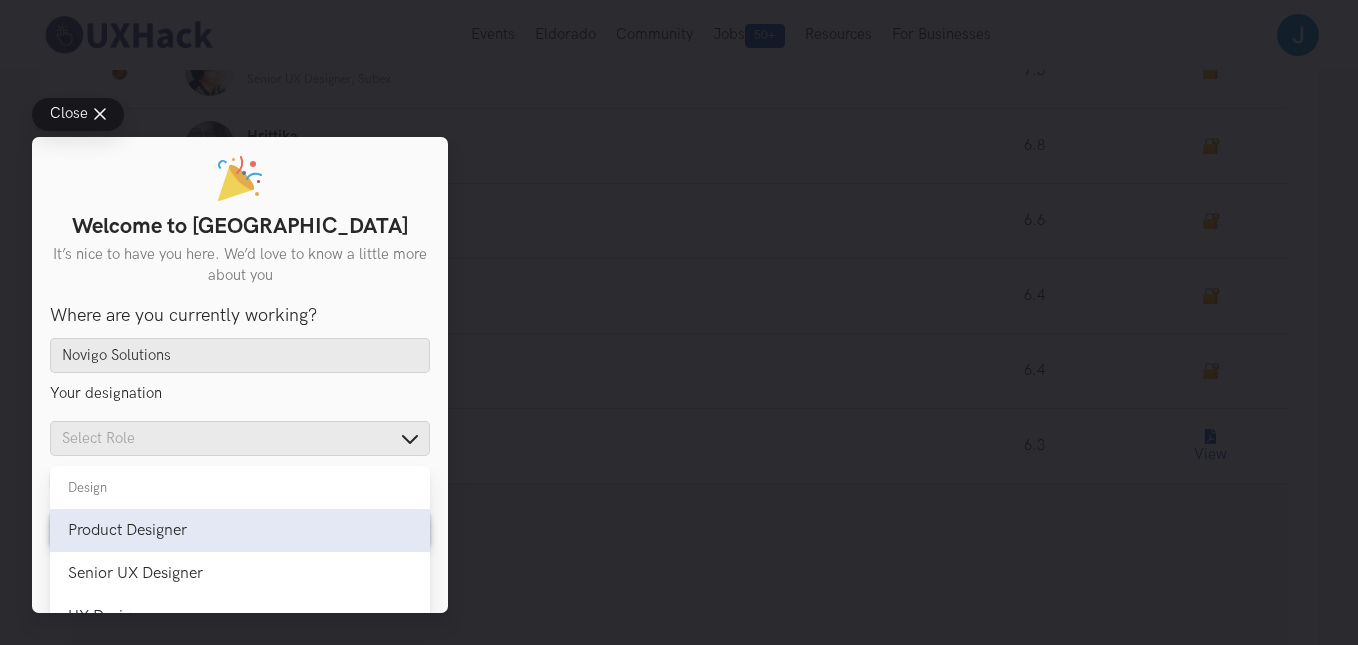 click on "Product Designer" at bounding box center [240, 530] 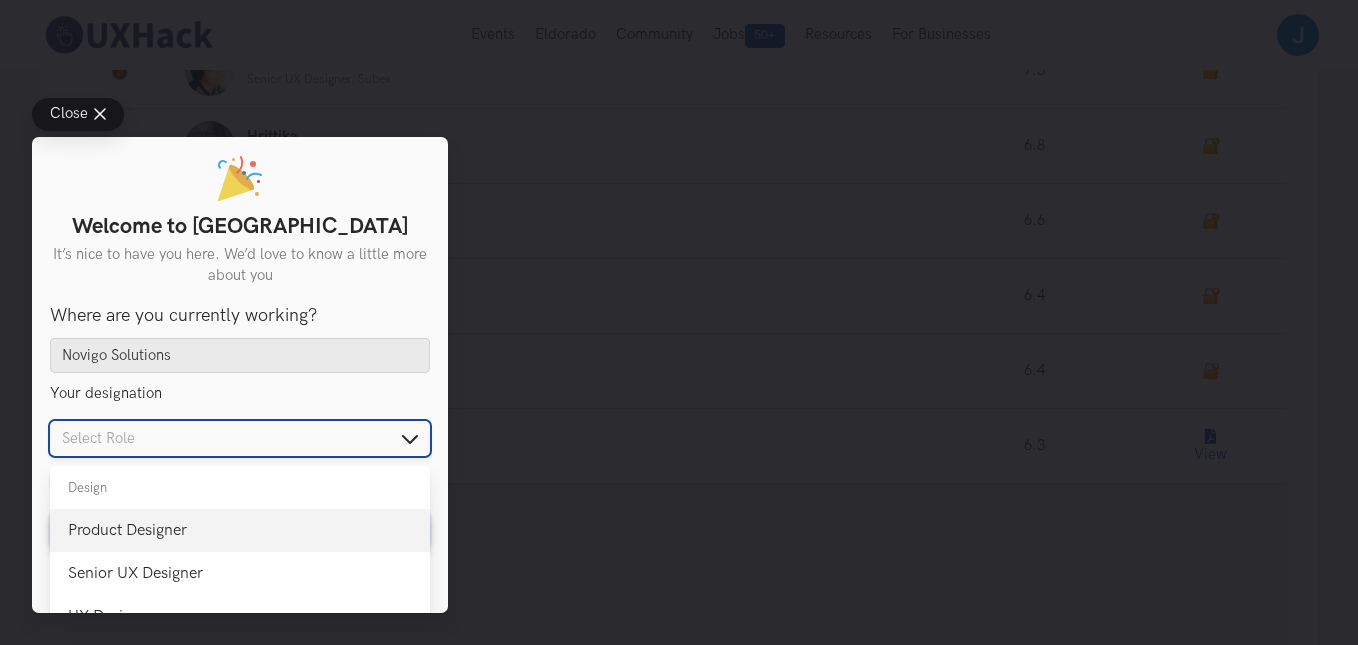 type on "Product Designer" 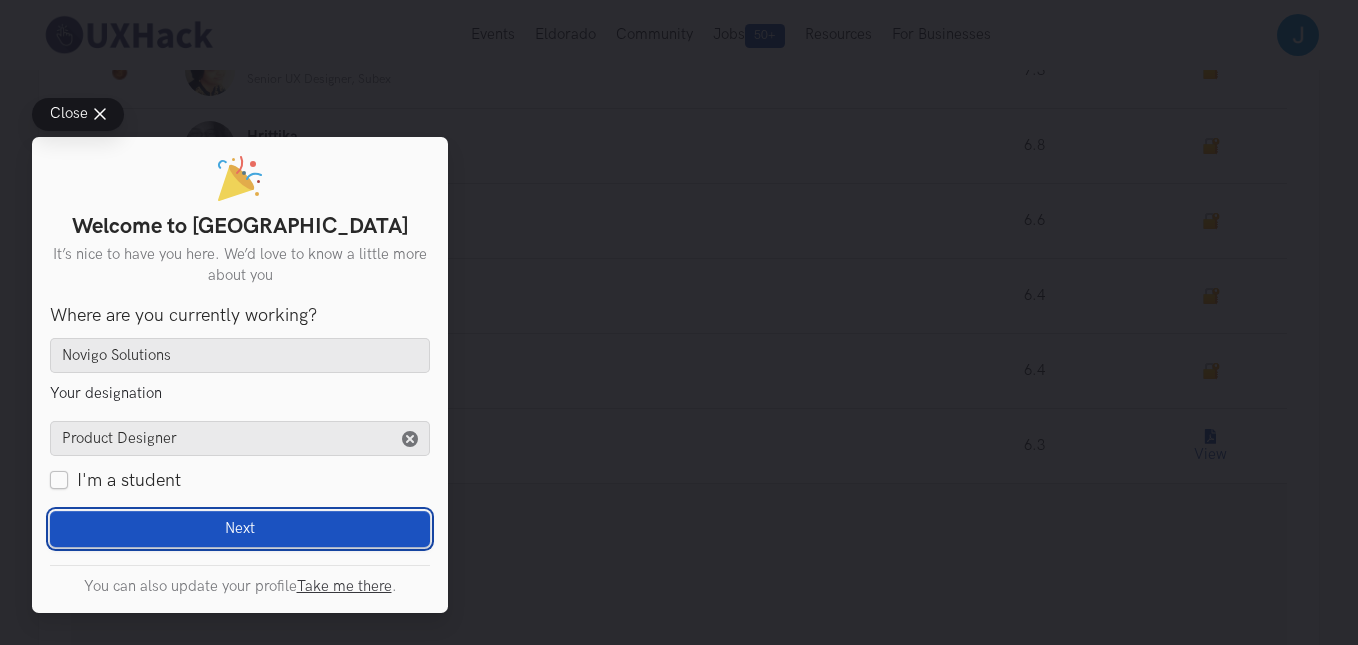 click on "Next   Loading" at bounding box center [240, 529] 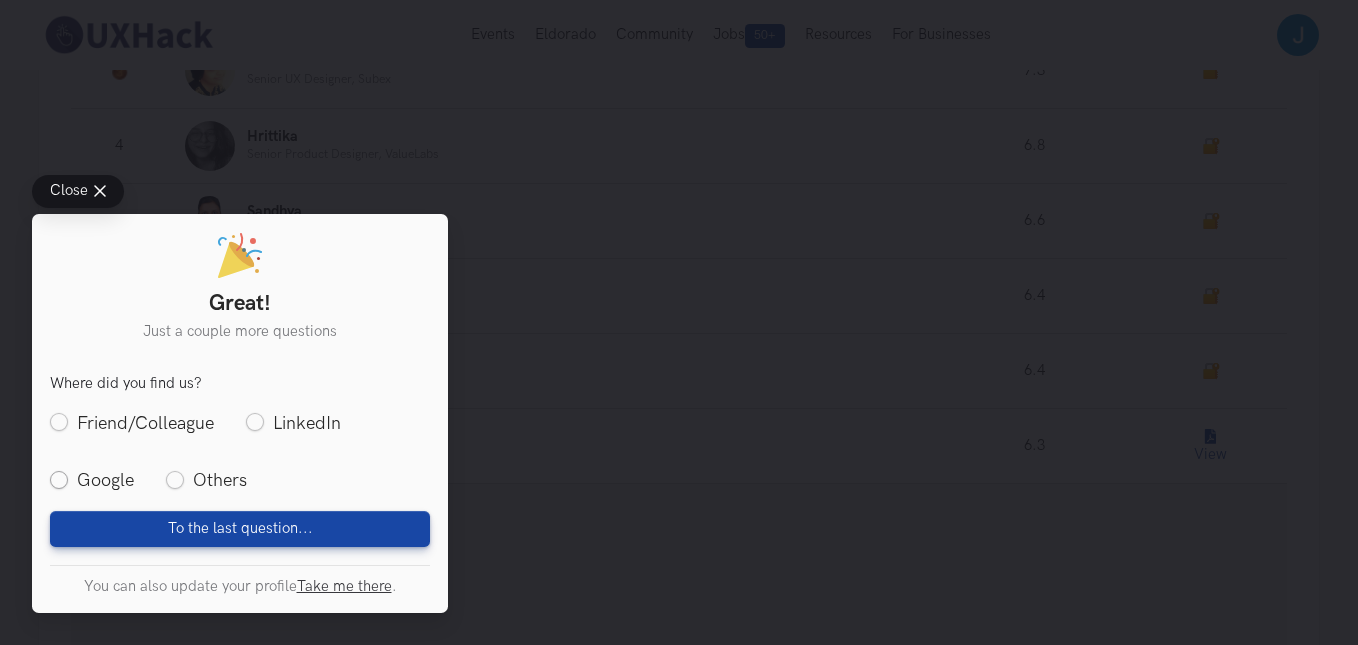 click on "Google" at bounding box center [92, 480] 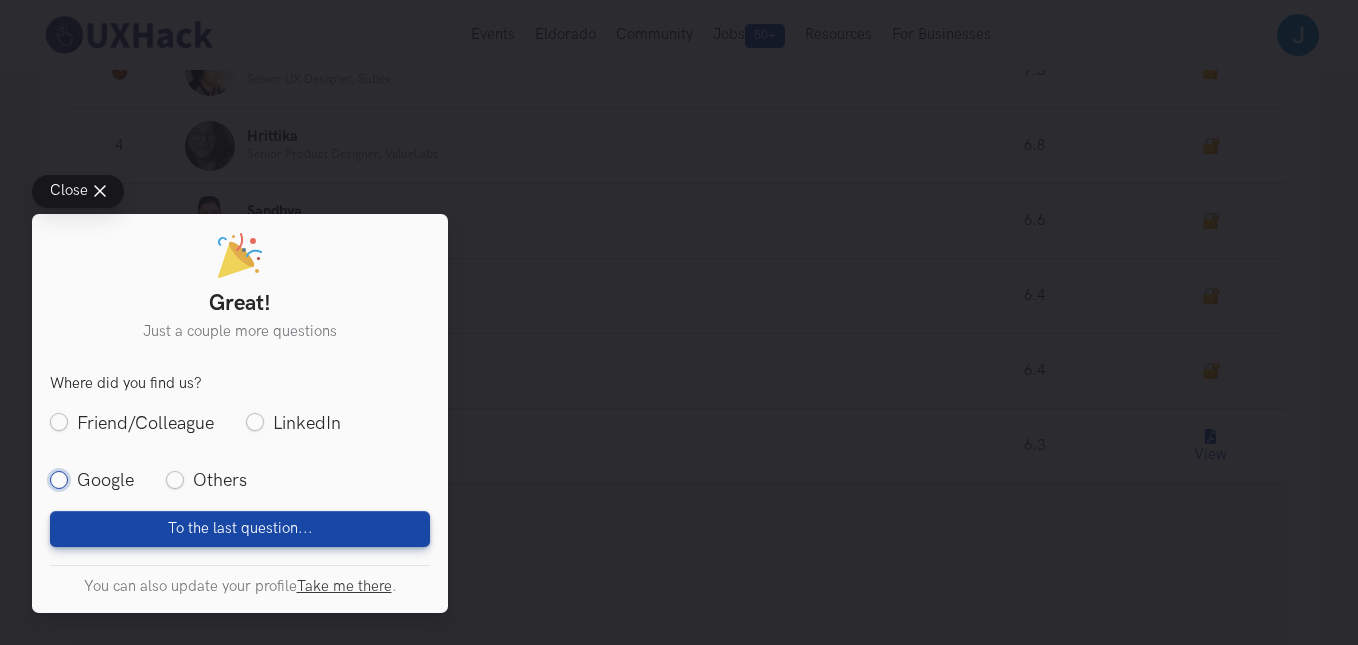 click on "Google" at bounding box center [59, 481] 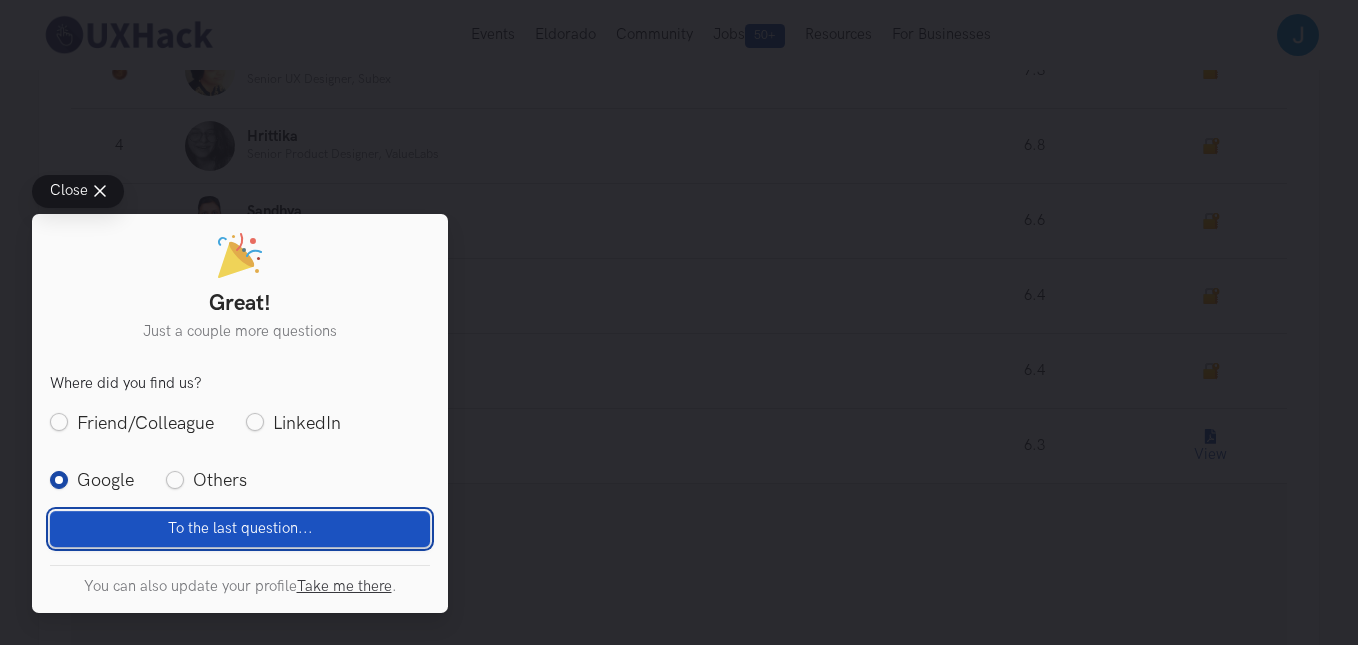 click on "To the last question...   Loading" at bounding box center [240, 529] 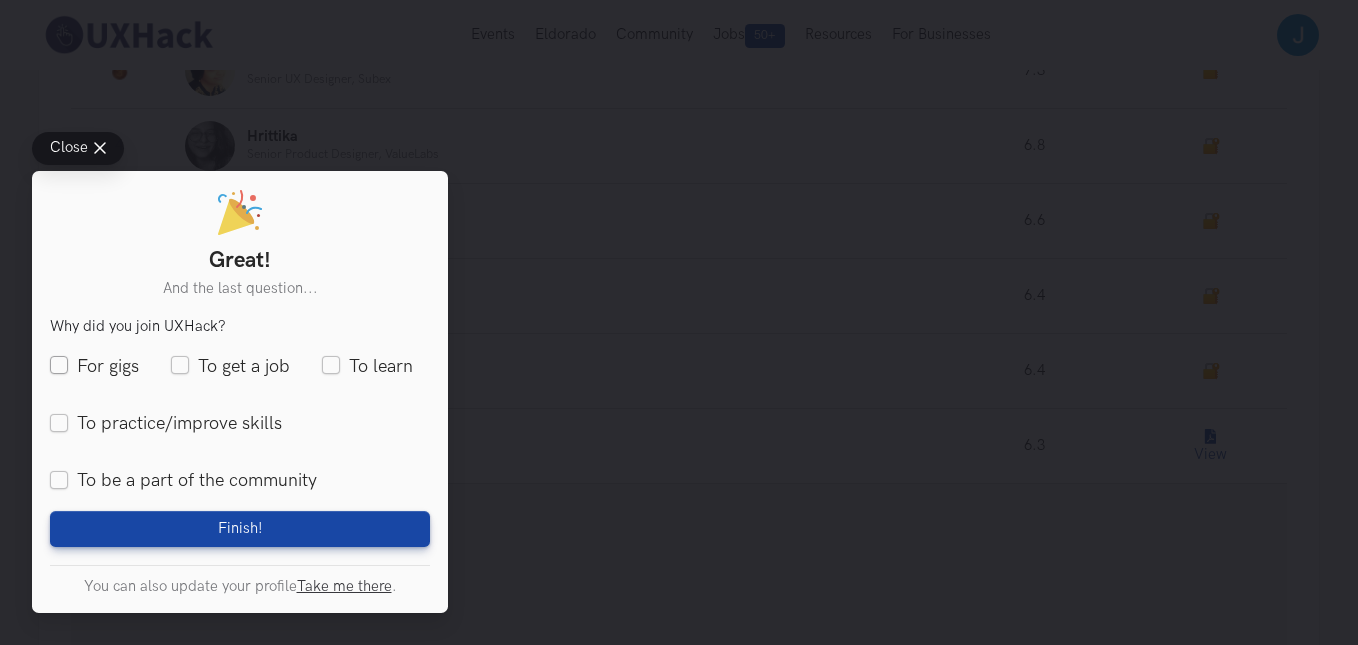 click on "For gigs" at bounding box center [94, 366] 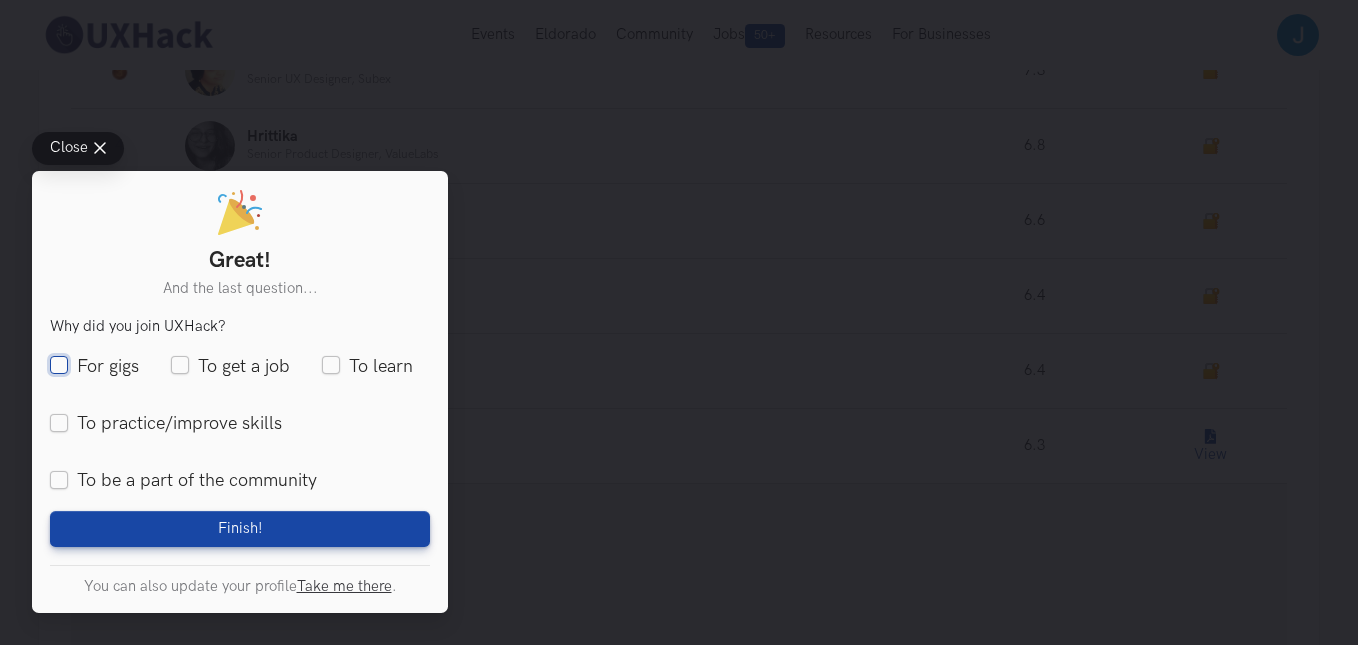 click on "For gigs" at bounding box center (59, 366) 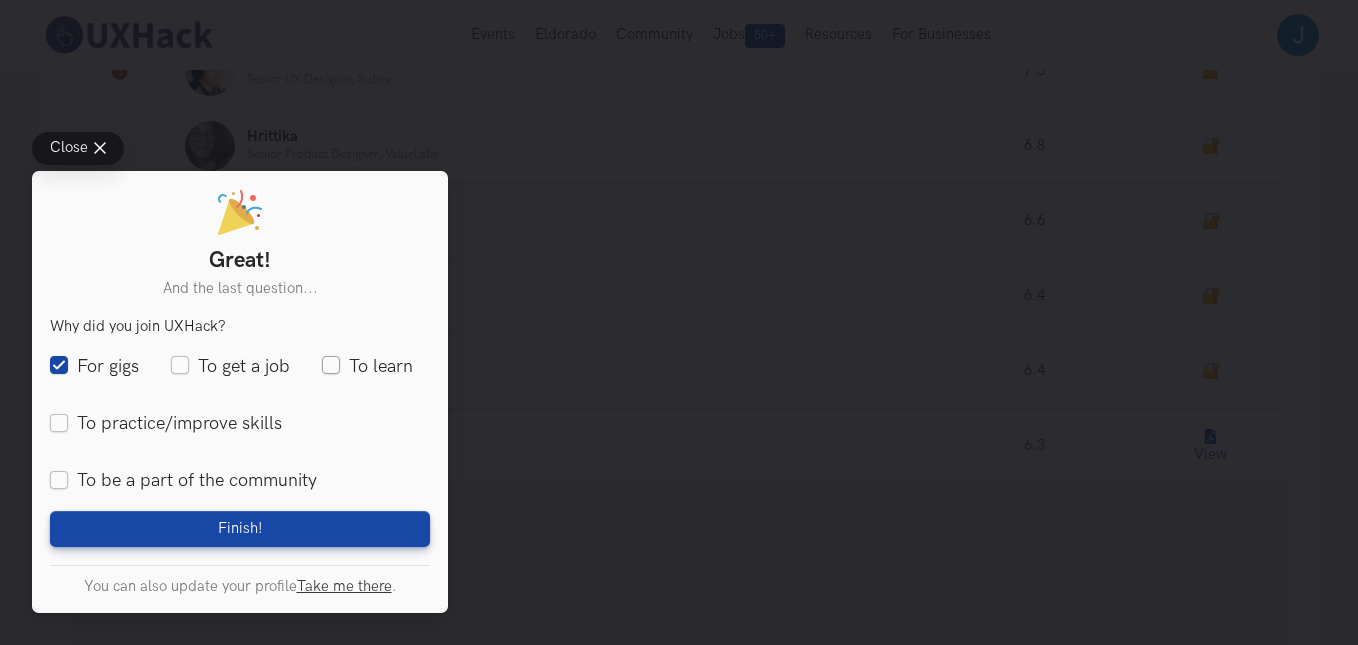 click on "To learn" at bounding box center [367, 366] 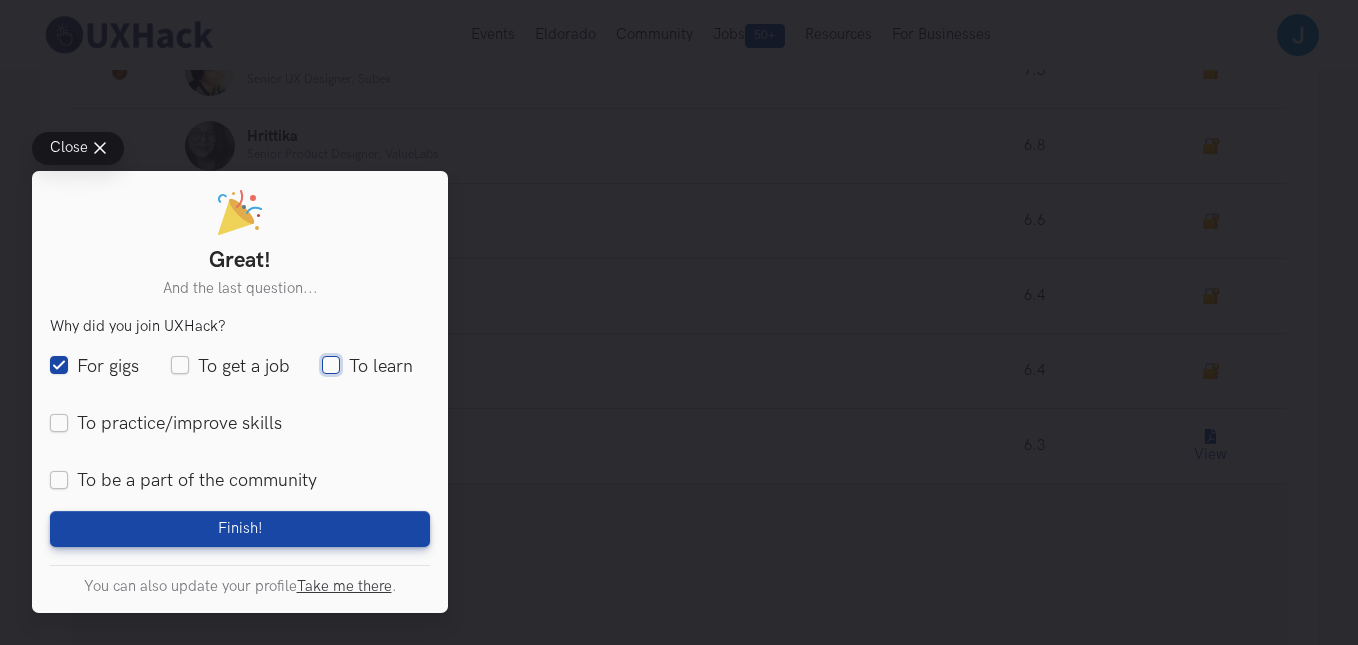 click on "To learn" at bounding box center [331, 366] 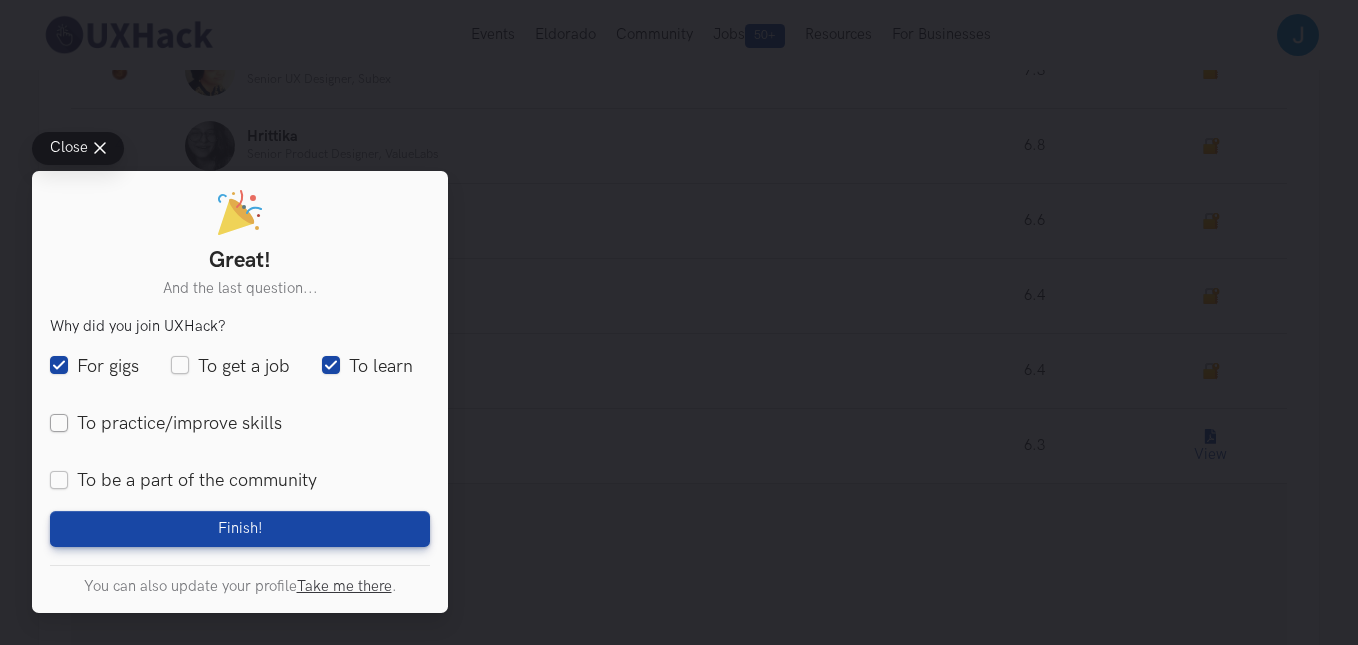click on "To practice/improve skills" at bounding box center (166, 423) 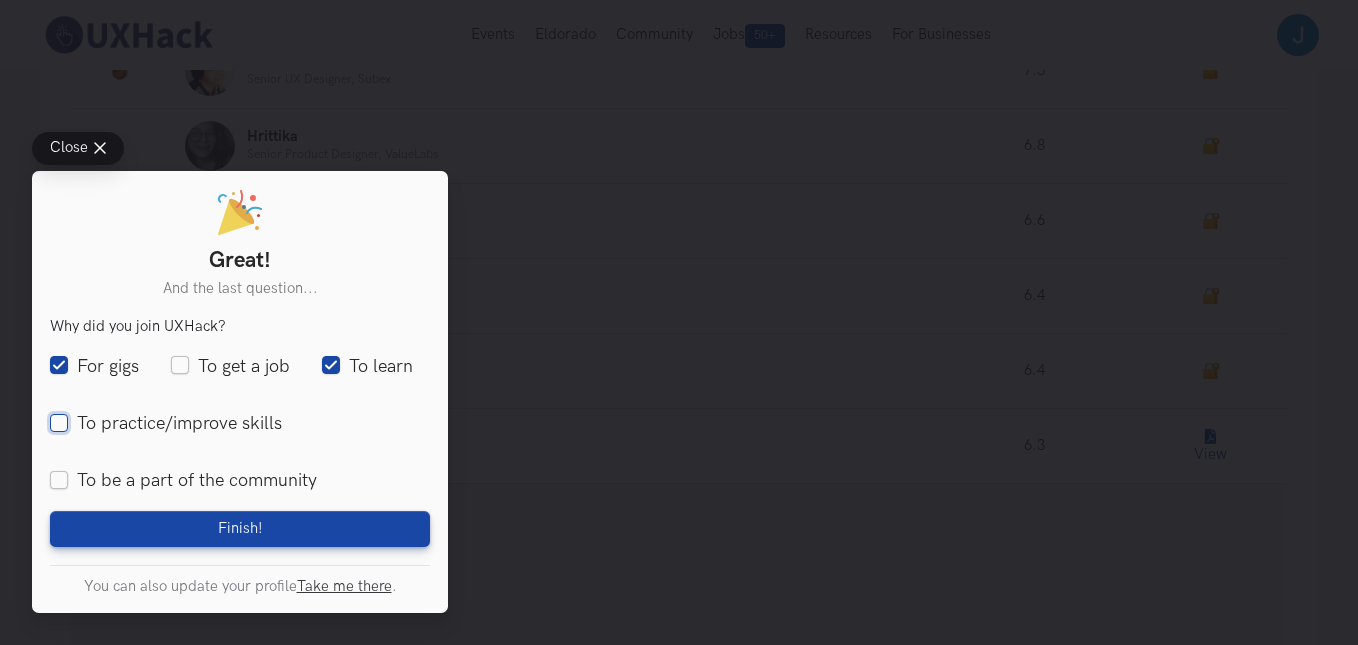 click on "To practice/improve skills" at bounding box center (59, 423) 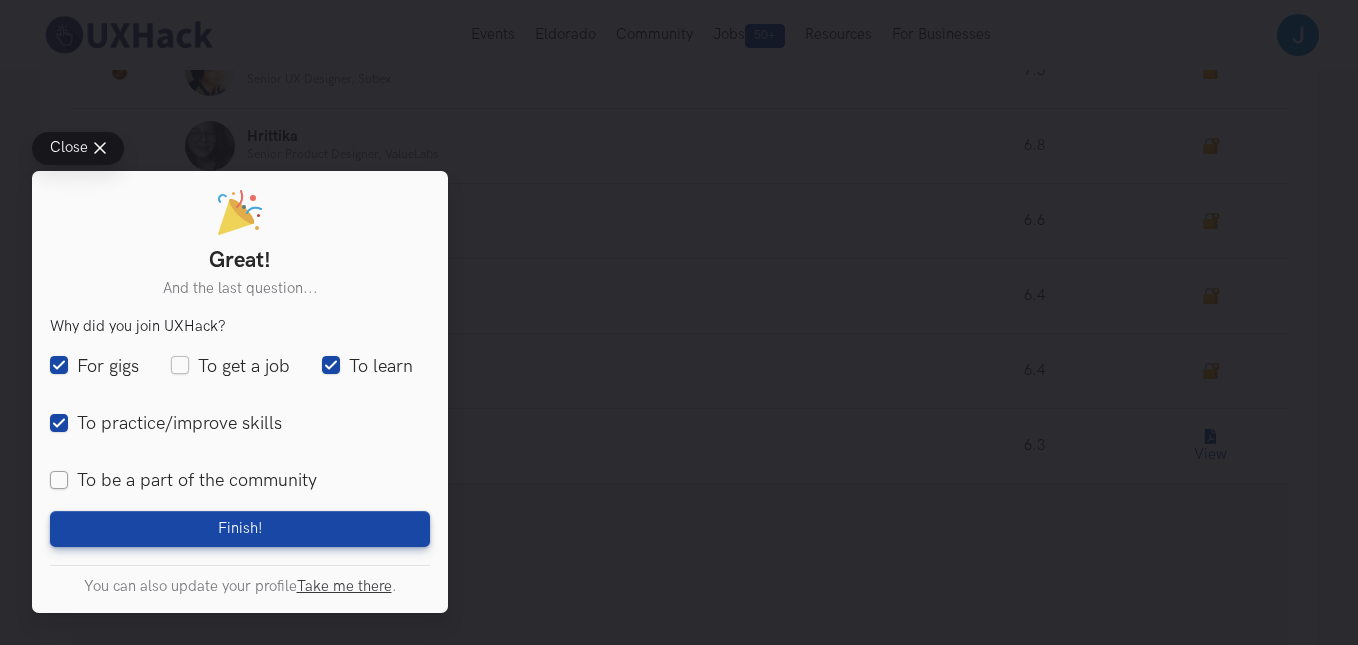 click on "To be a part of the community" at bounding box center [183, 480] 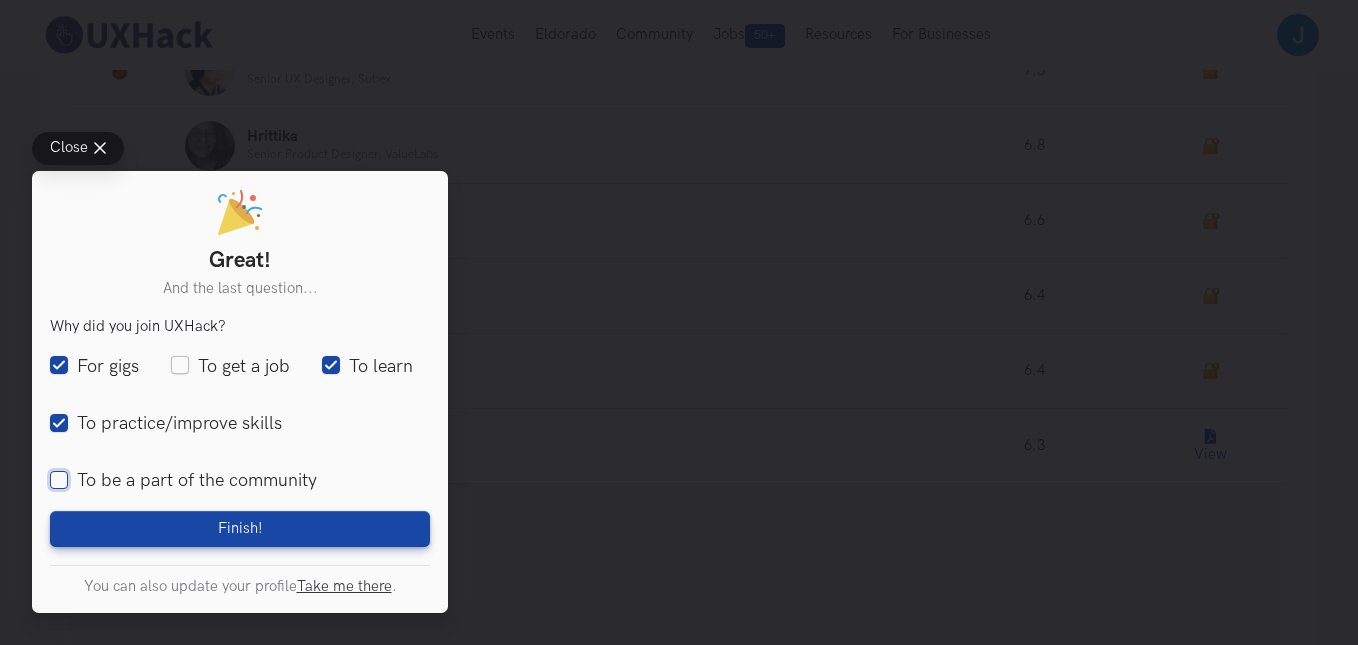 click on "To be a part of the community" at bounding box center [59, 481] 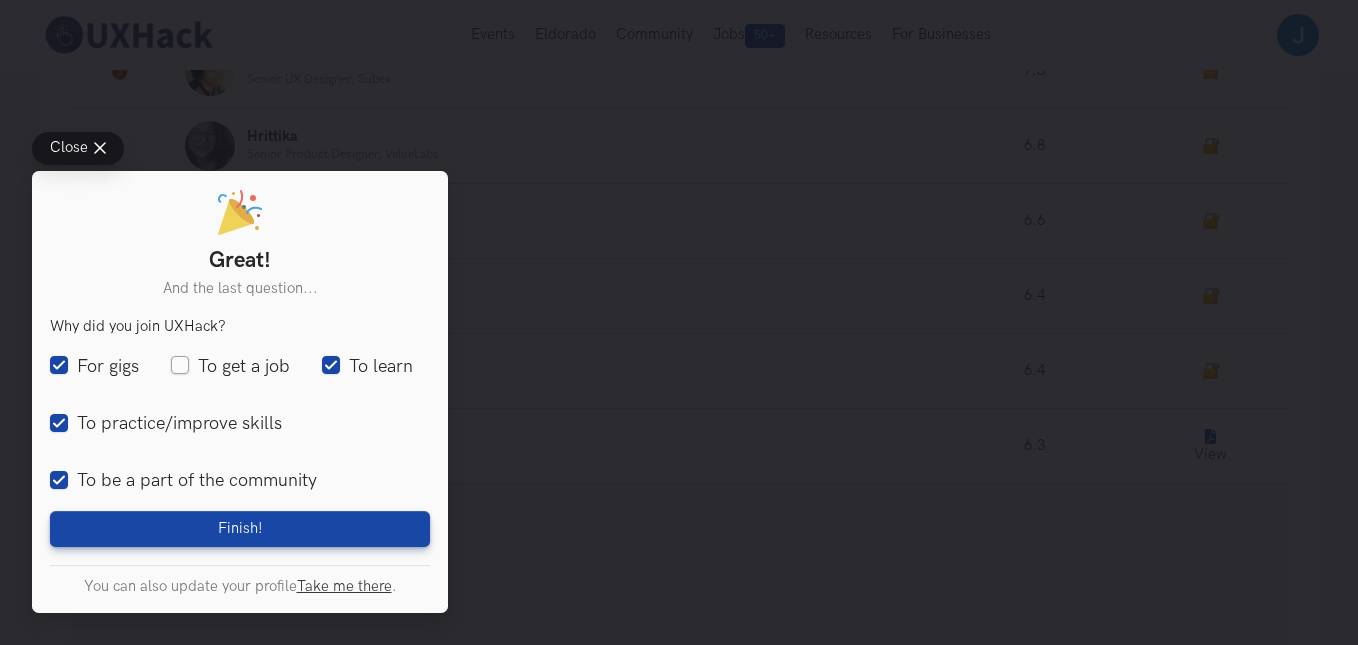 click on "To get a job" at bounding box center (230, 366) 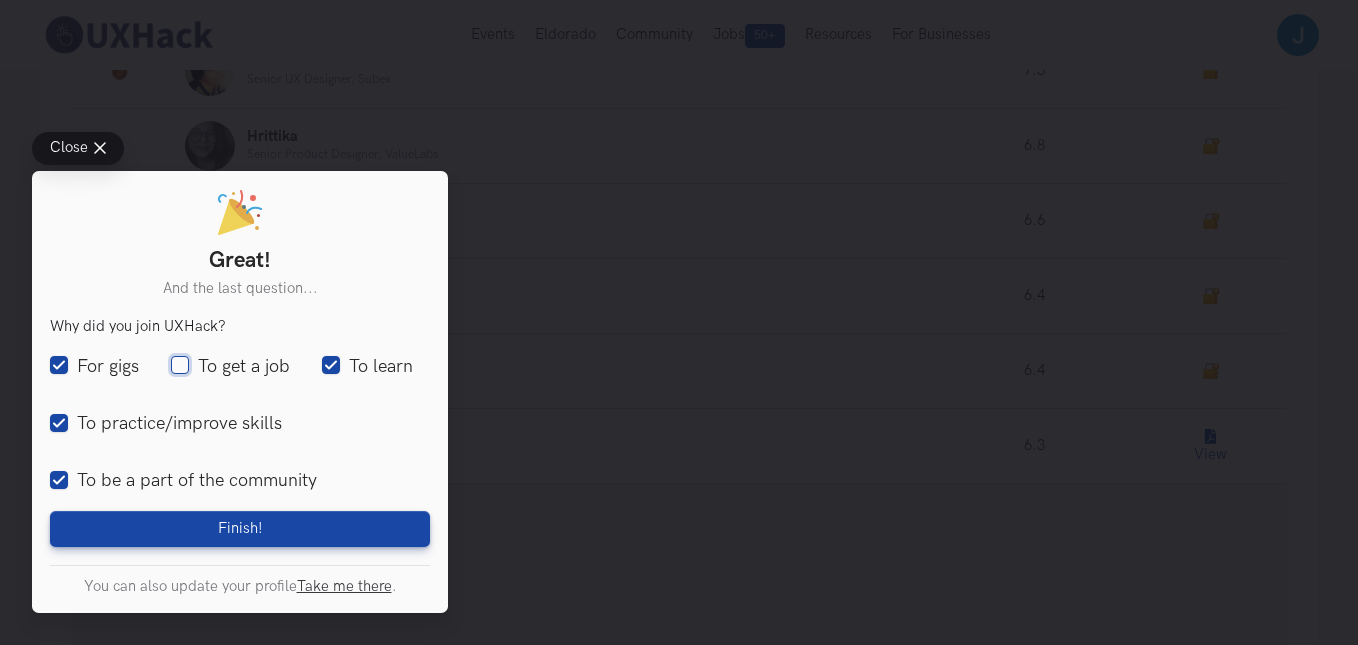 click on "To get a job" at bounding box center [180, 366] 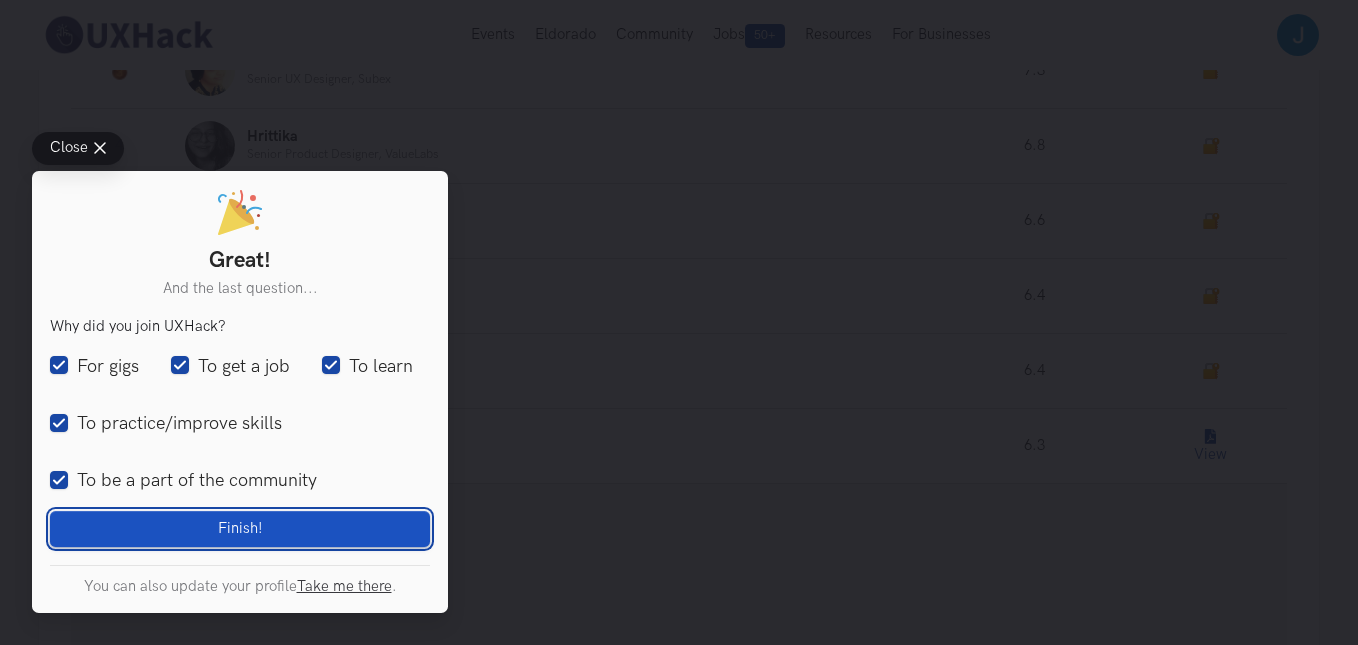 click on "Finish!   Loading" at bounding box center [240, 529] 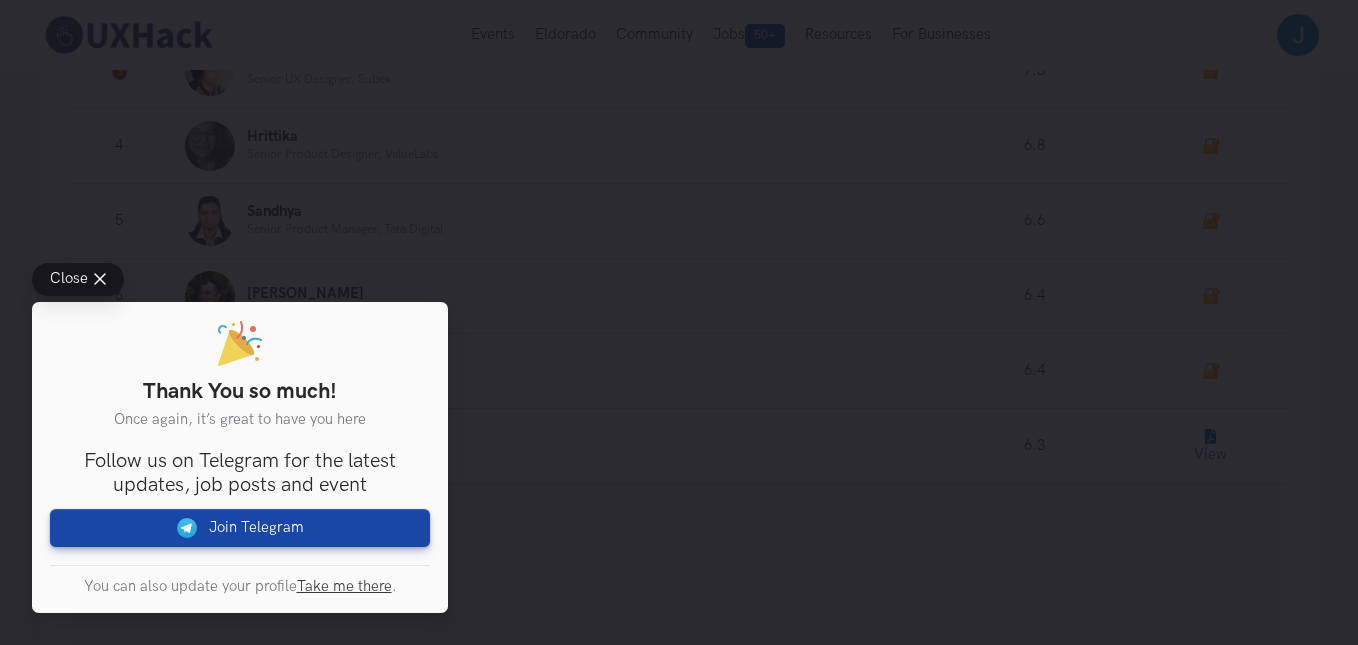 click on "Close Thank You so much! Once again, it’s great to have you here You are interested in Design Product Management Where are you currently working? Novigo Solutions Your designation Product Designer Senior UX Designer UX Designer UI UX Designer UX Researcher Associate Product Manager Product Manager Senior Product Manager Others Product Designer Open selection Reset selection Design Product Designer Product Designer Senior UX Designer Senior UX Designer UX Designer UX Designer UI UX Designer UI UX Designer UX Researcher UX Researcher Product Associate Product Manager Associate Product Manager Product Manager Product Manager Senior Product Manager Senior Product Manager others Others 11  results found. I'm a student Where did you find us? Friend/Colleague LinkedIn Google Others Why did you join UXHack? For gigs To get a job To learn To practice/improve skills To be a part of the community Finish!   Loading Follow us on Telegram for the latest updates, job posts and event Join Telegram Take me there ." at bounding box center (679, 322) 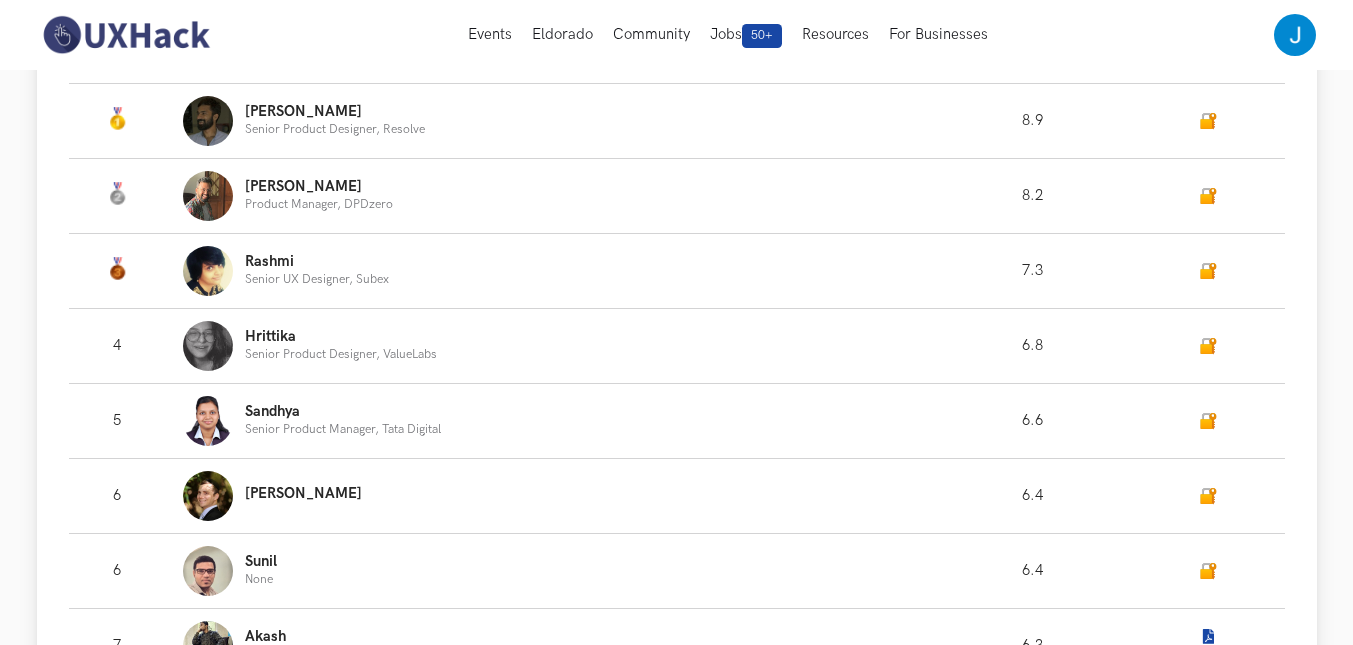 scroll, scrollTop: 1200, scrollLeft: 0, axis: vertical 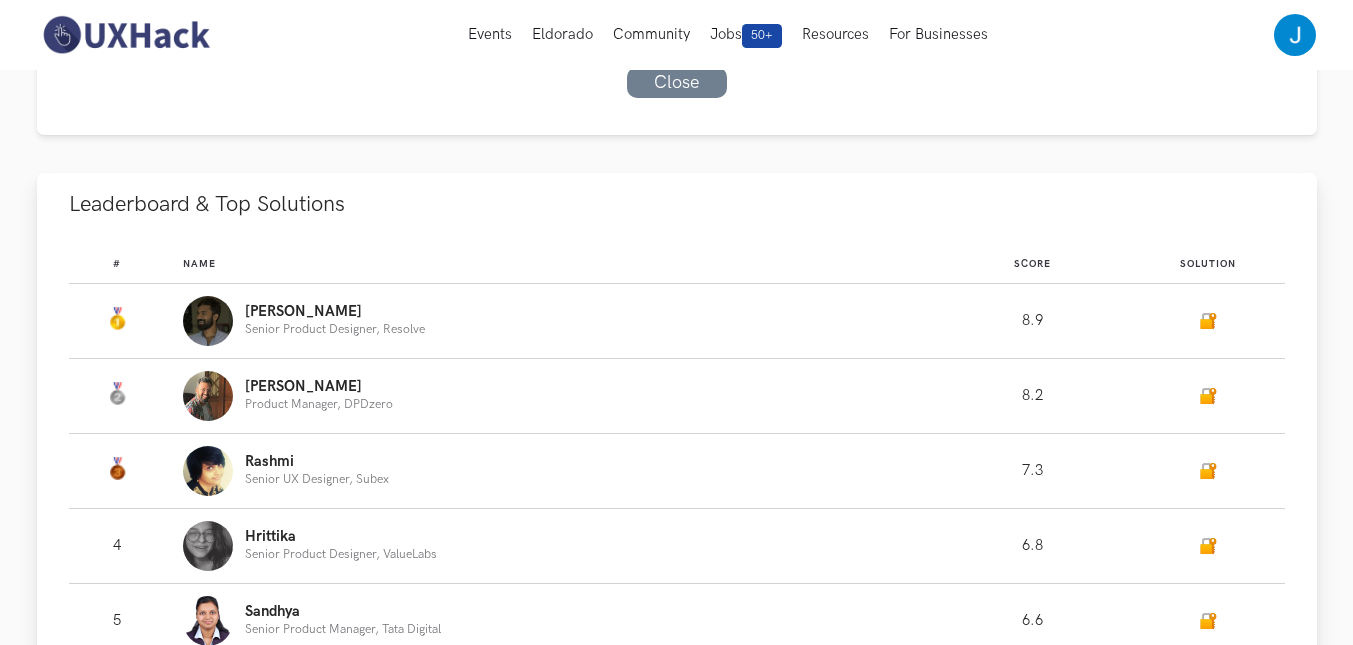 click on "🔐" at bounding box center (1208, 321) 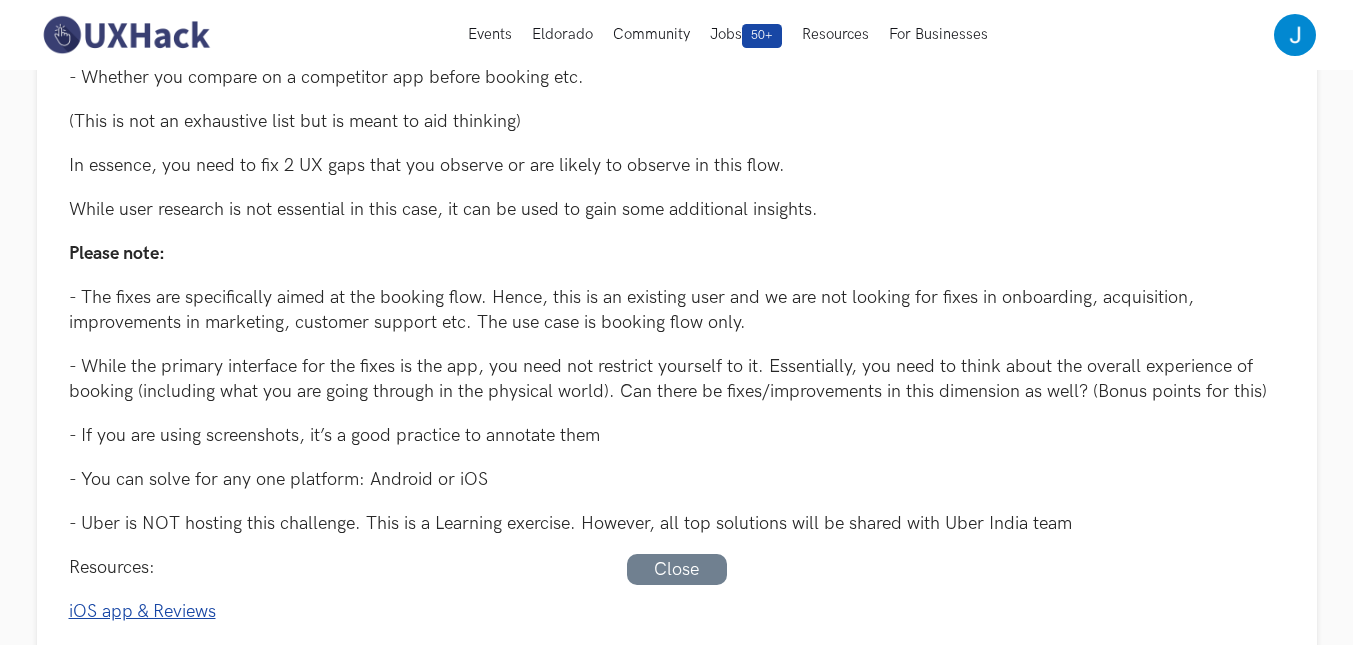 scroll, scrollTop: 780, scrollLeft: 0, axis: vertical 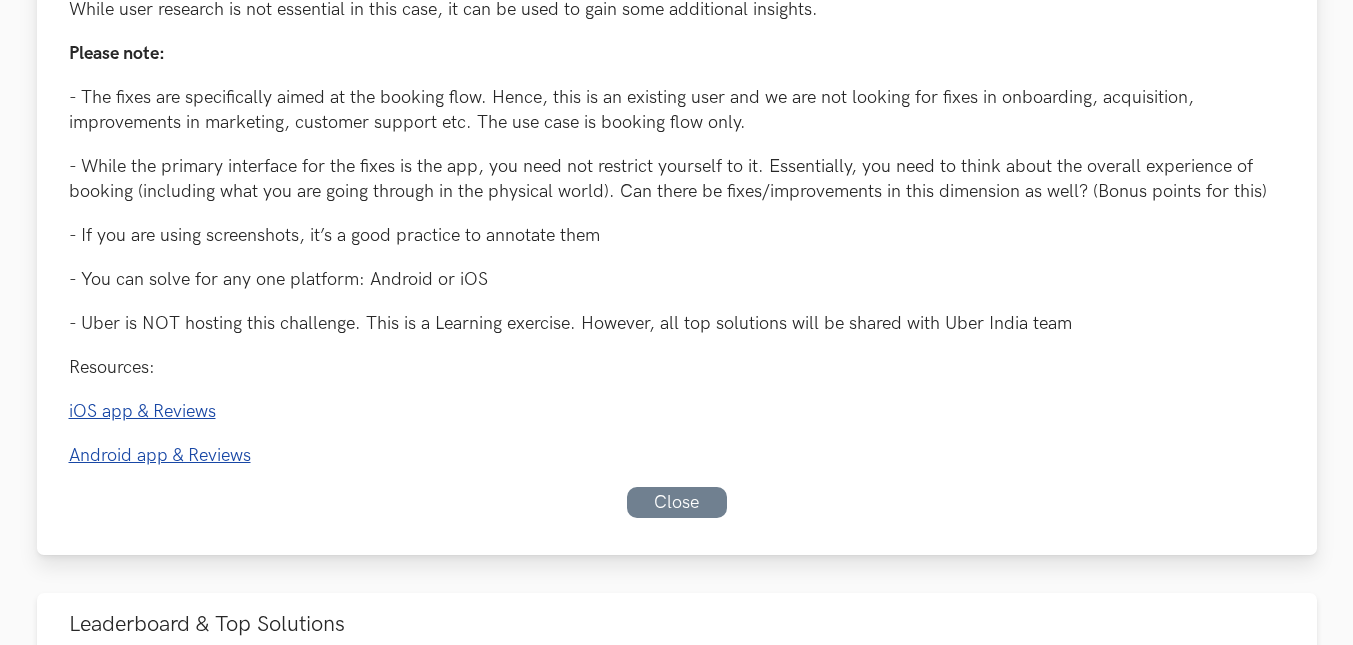 drag, startPoint x: 175, startPoint y: 409, endPoint x: 329, endPoint y: 455, distance: 160.72336 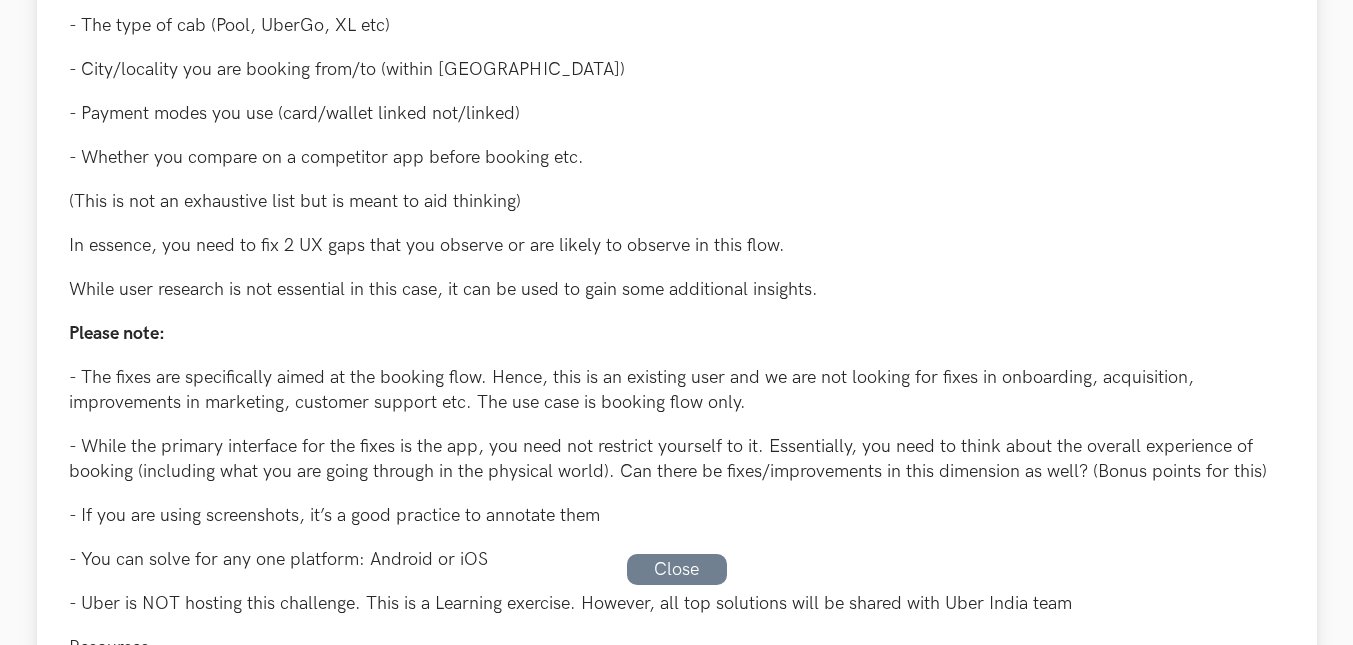 scroll, scrollTop: 600, scrollLeft: 0, axis: vertical 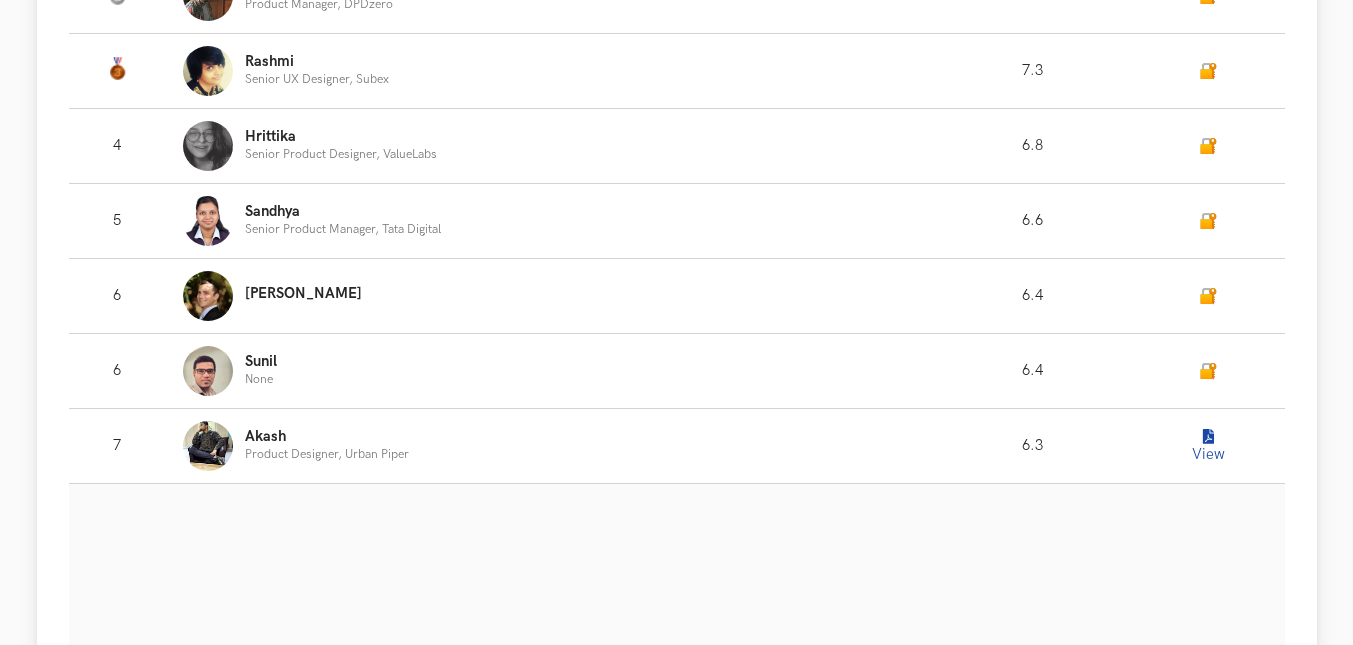 drag, startPoint x: 1204, startPoint y: 443, endPoint x: 754, endPoint y: 345, distance: 460.5475 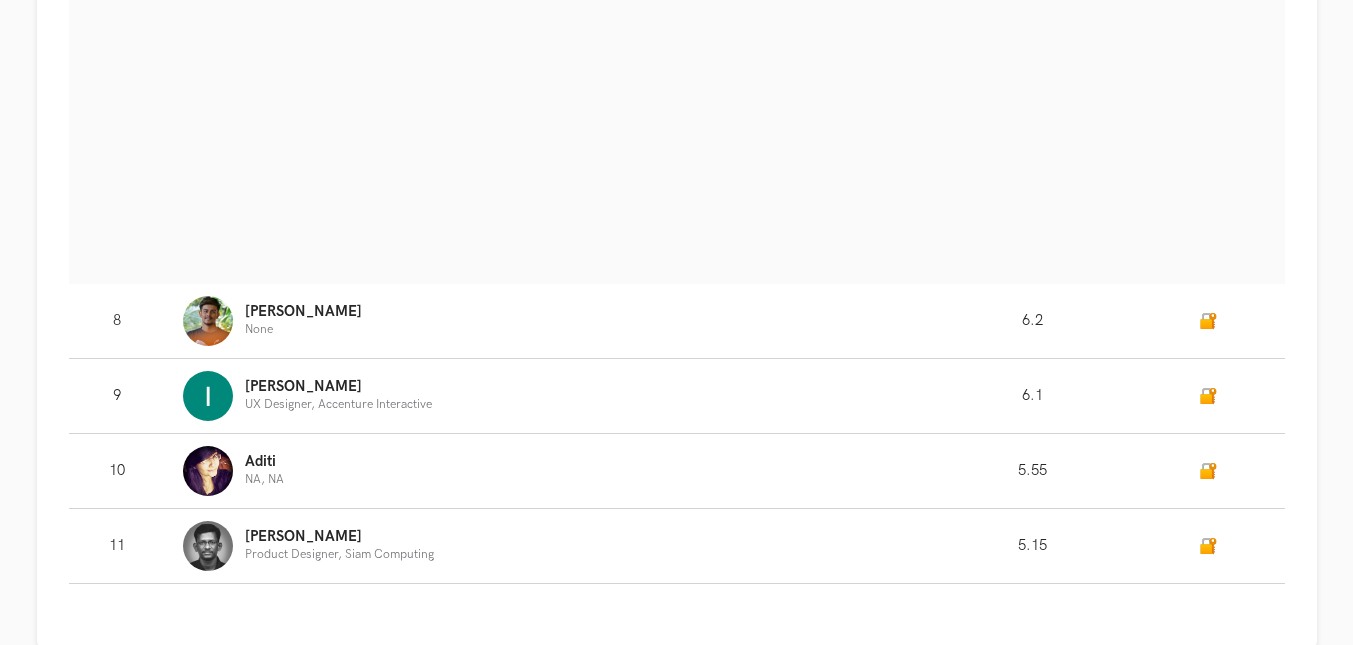 scroll, scrollTop: 2800, scrollLeft: 0, axis: vertical 